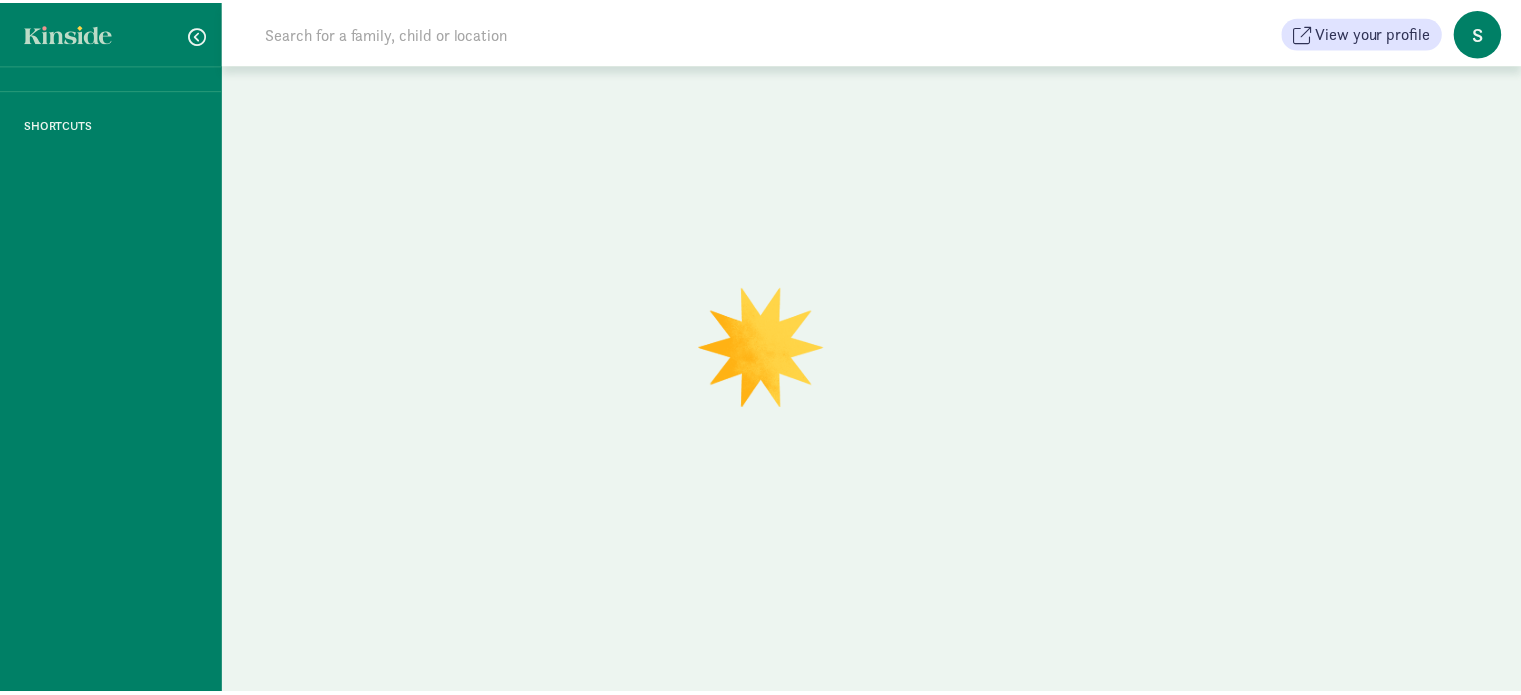 scroll, scrollTop: 0, scrollLeft: 0, axis: both 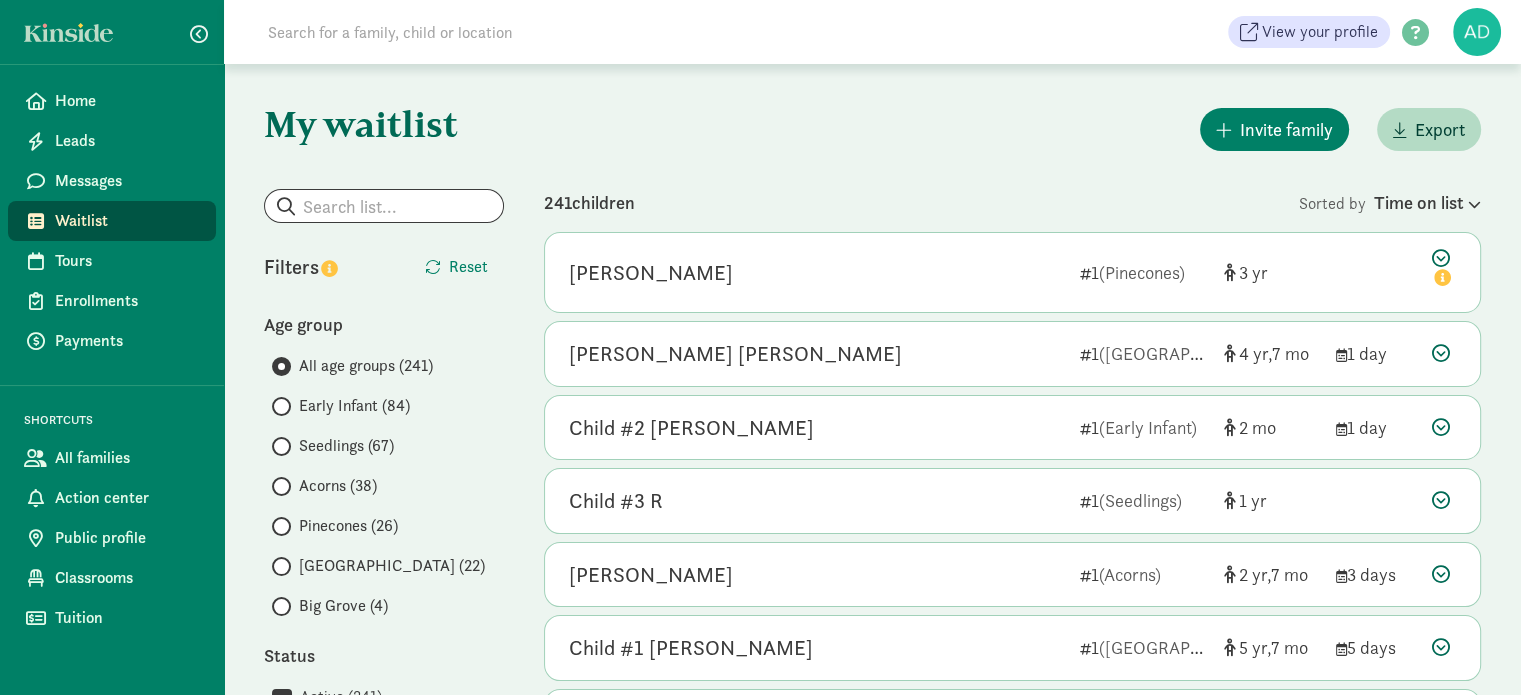 click on "Early Infant (84)" at bounding box center (354, 406) 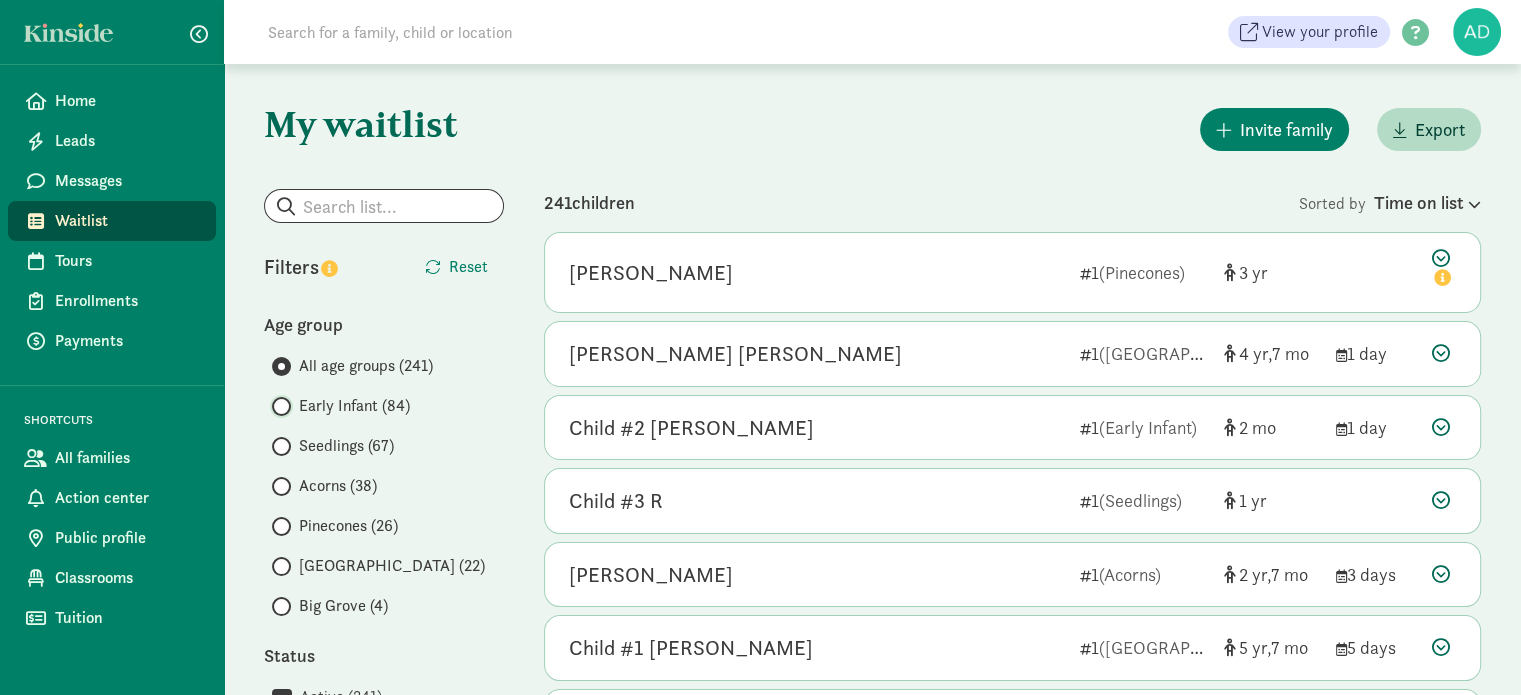 click on "Early Infant (84)" at bounding box center (278, 406) 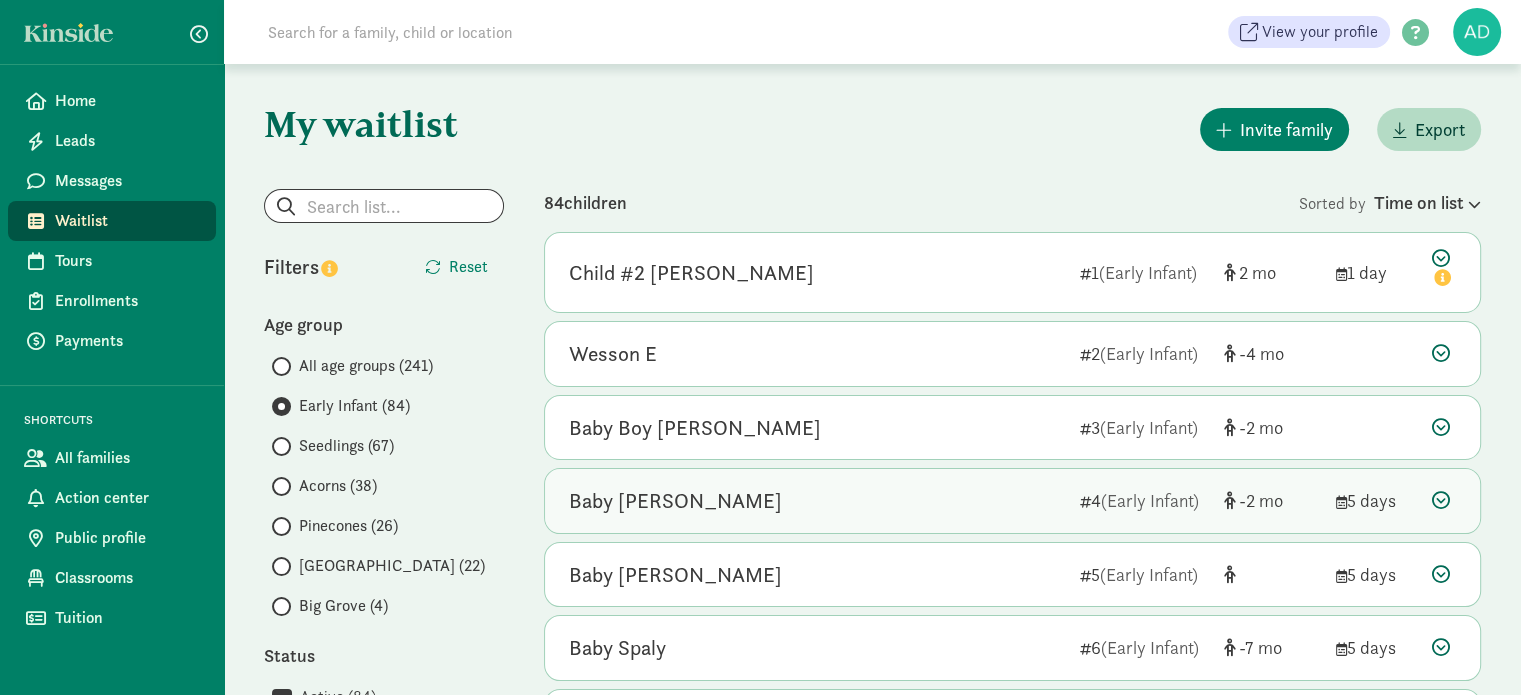 click on "Baby [PERSON_NAME]        4  (Early Infant)     -2    5 days" at bounding box center (1012, 501) 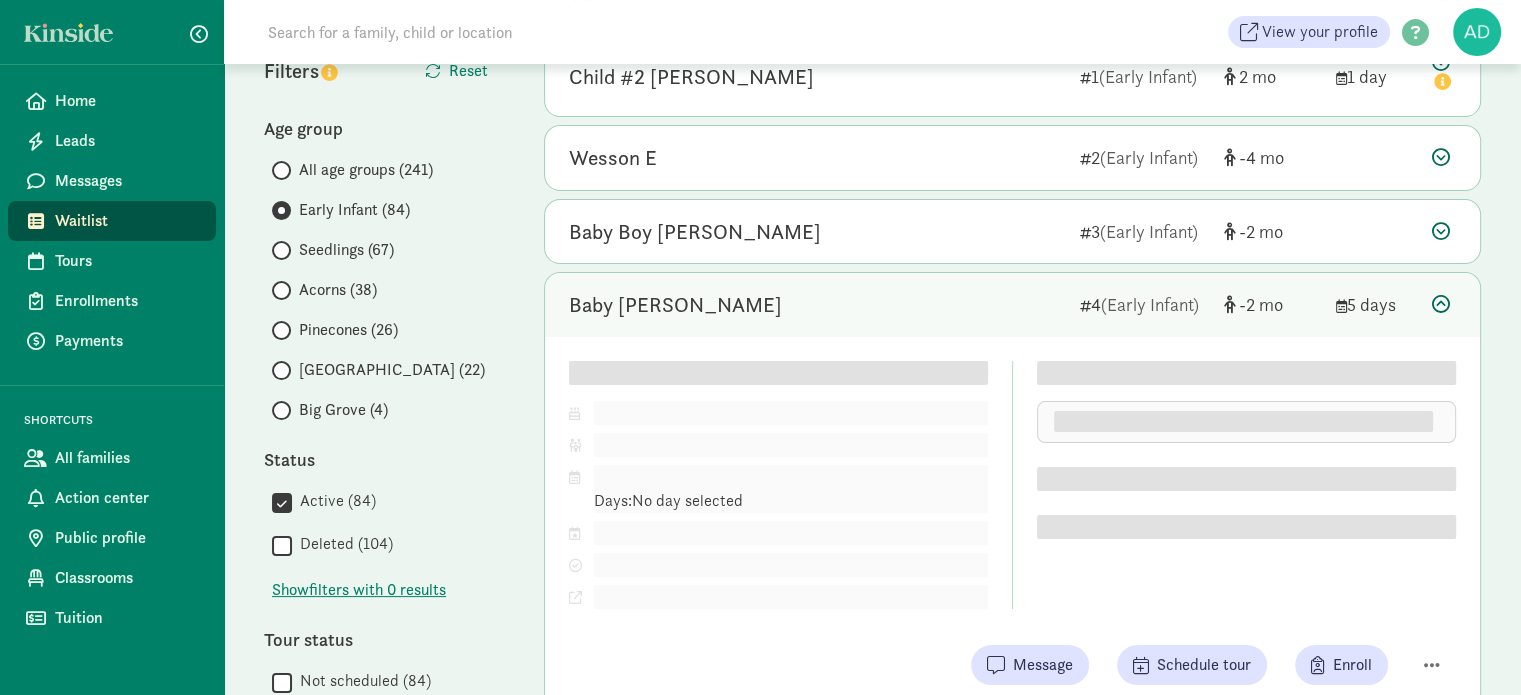 scroll, scrollTop: 300, scrollLeft: 0, axis: vertical 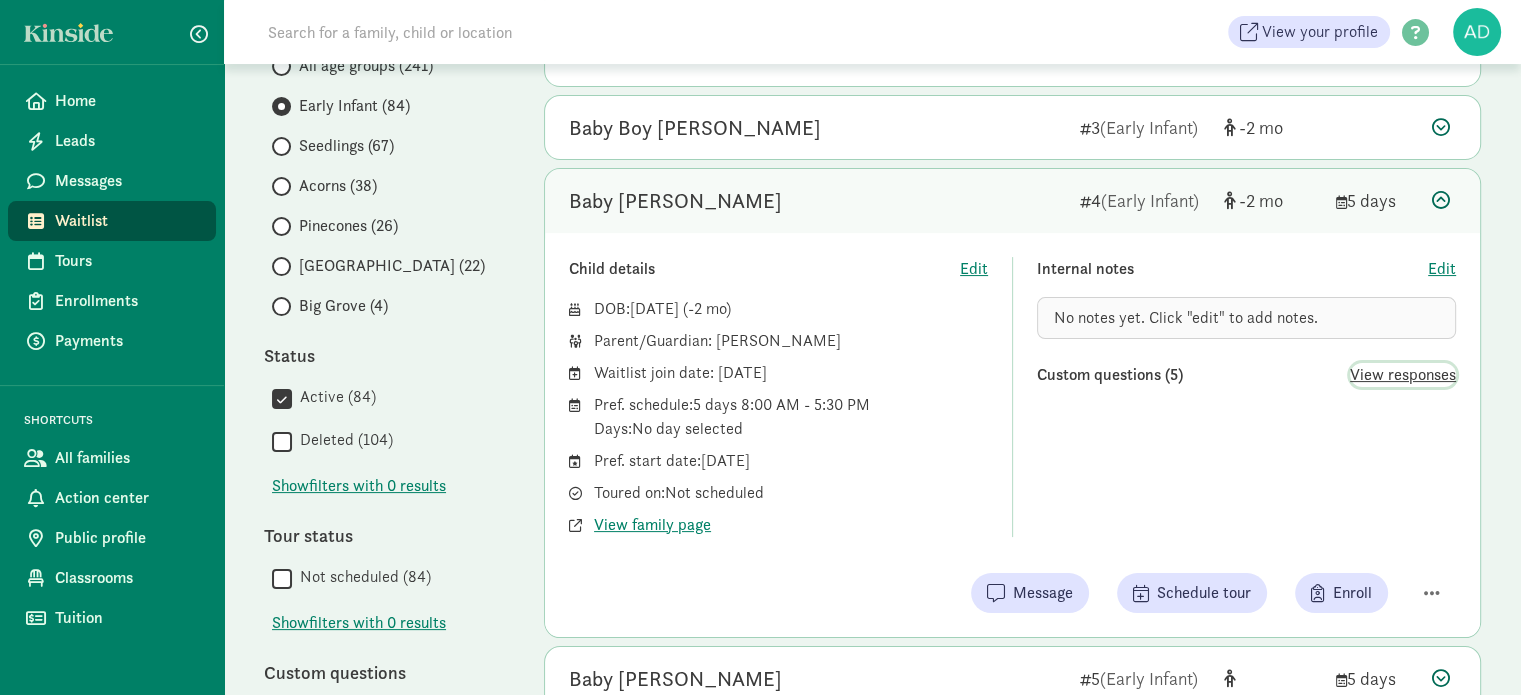 click on "View responses" at bounding box center [1403, 375] 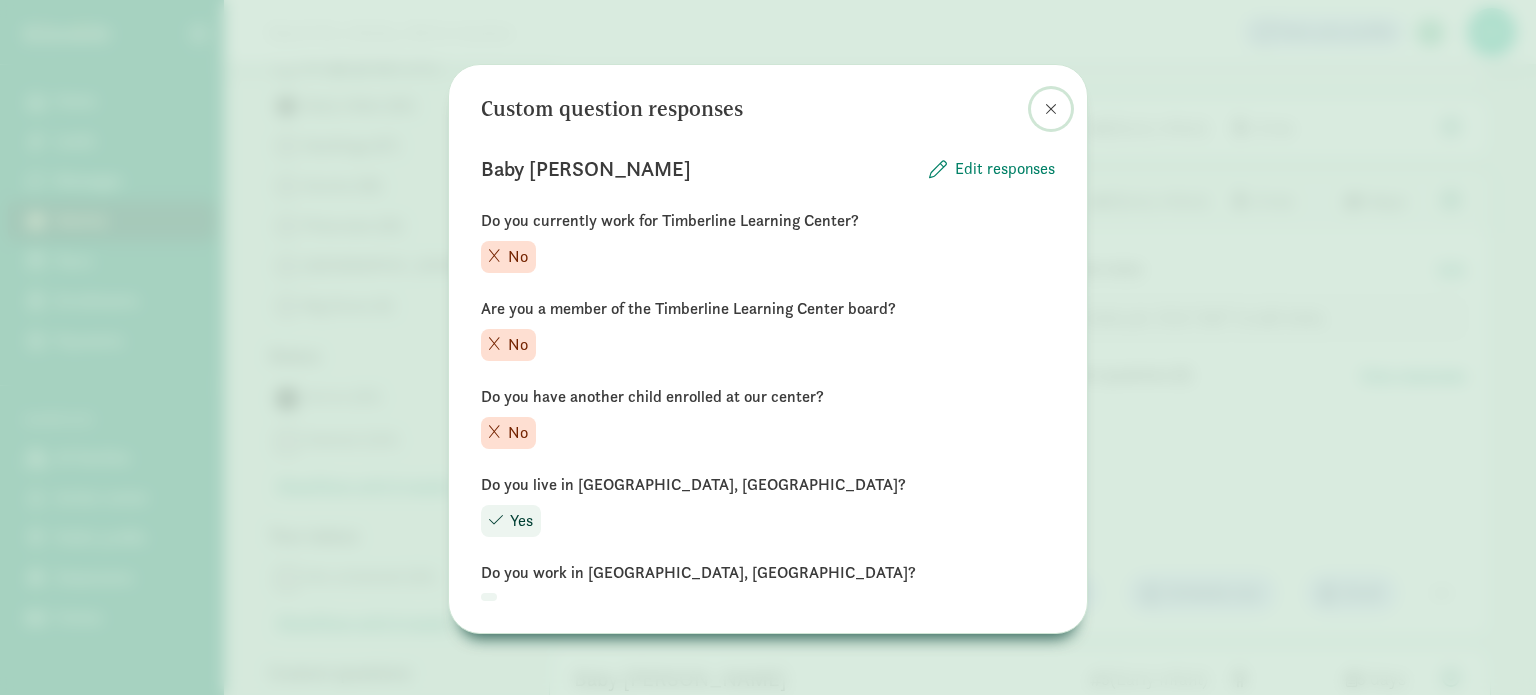 click at bounding box center (1051, 109) 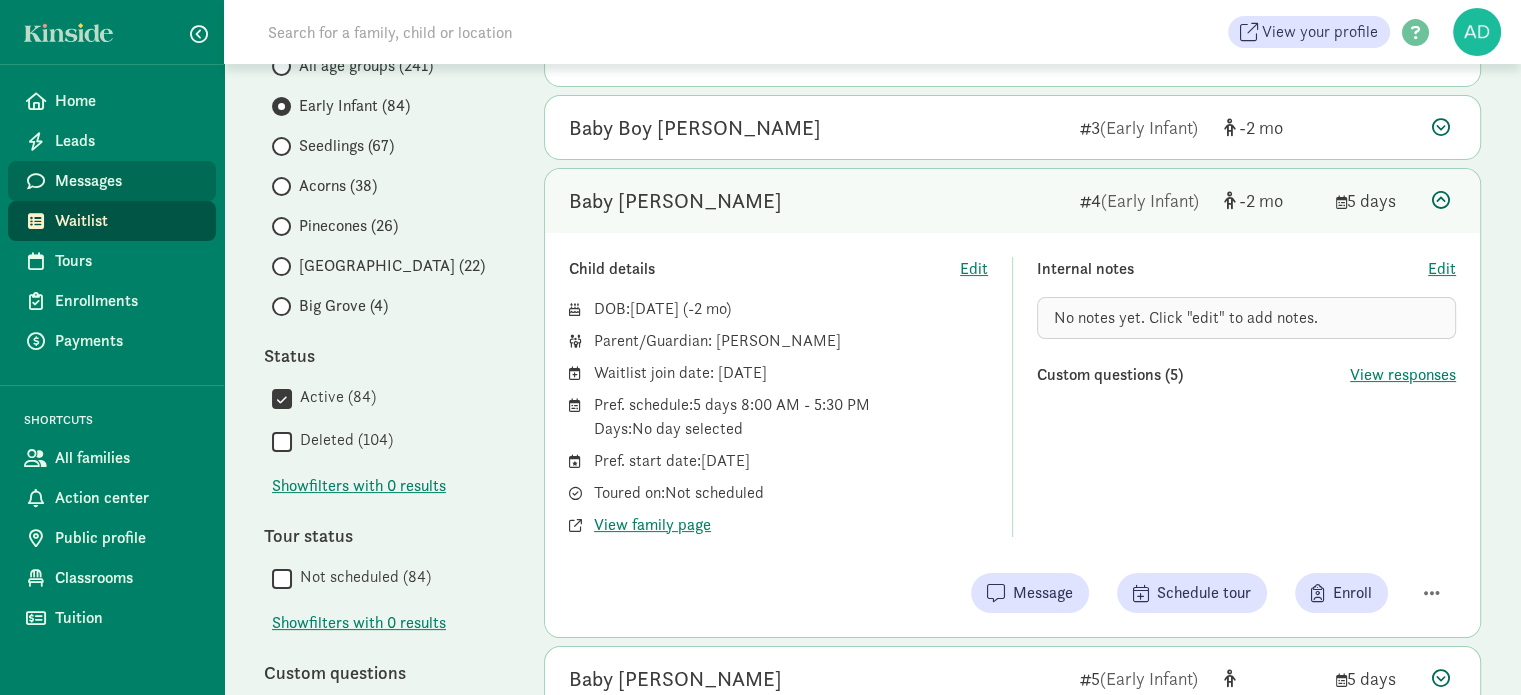 click on "Messages" at bounding box center (127, 181) 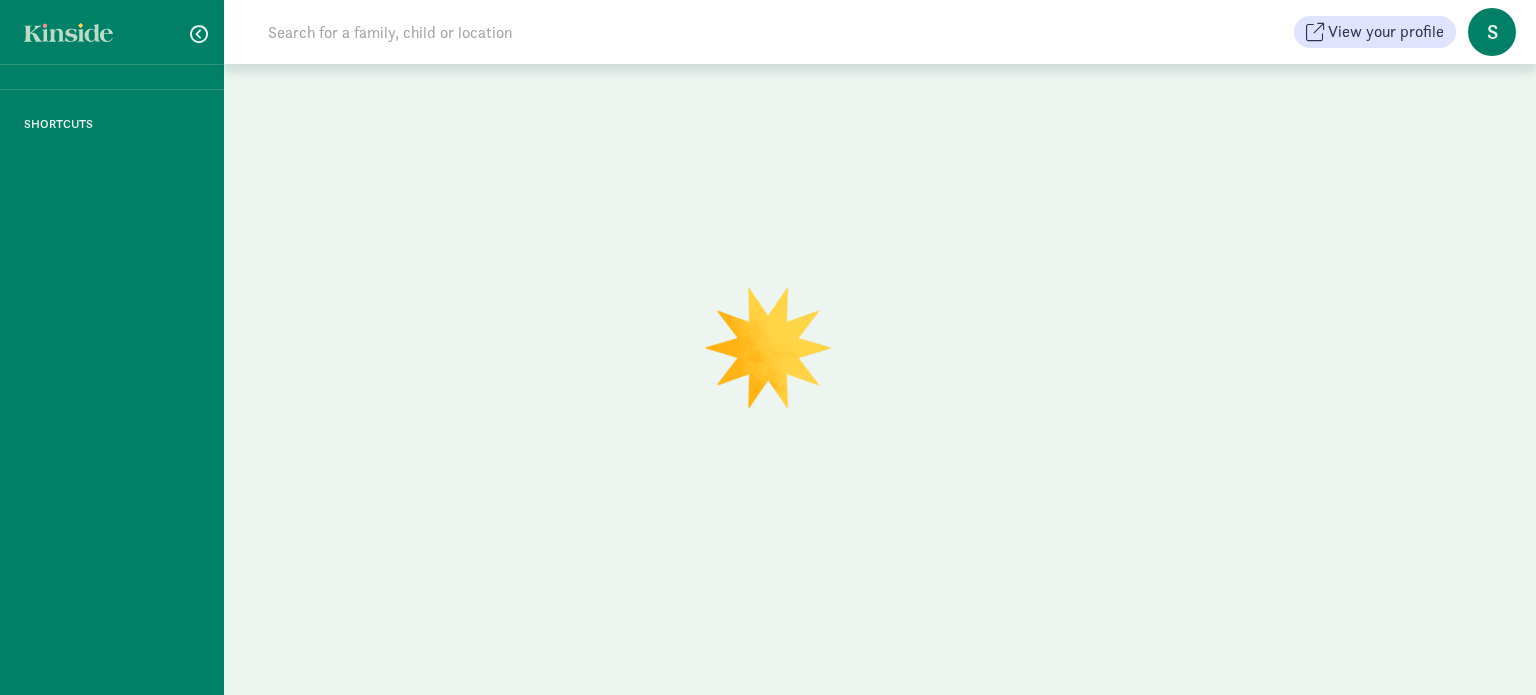 scroll, scrollTop: 0, scrollLeft: 0, axis: both 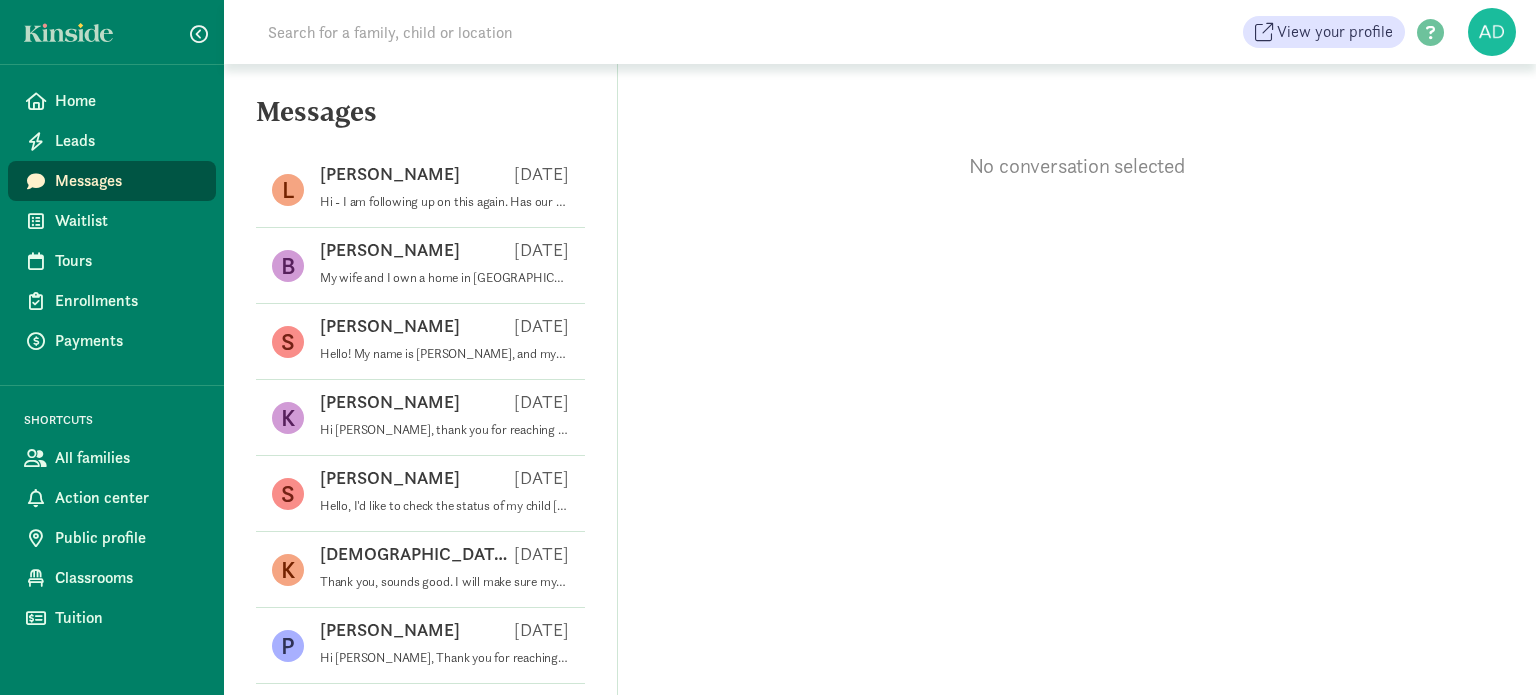 click 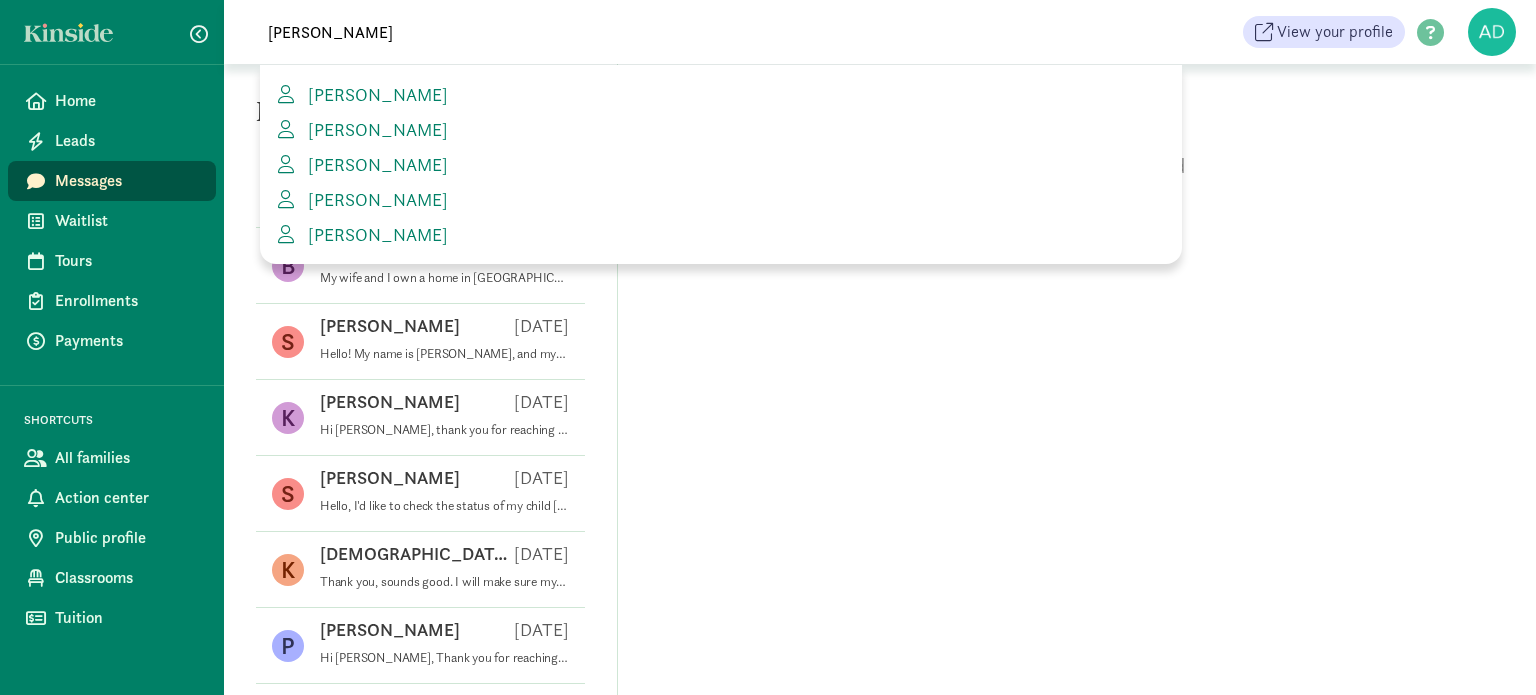 type on "melissa" 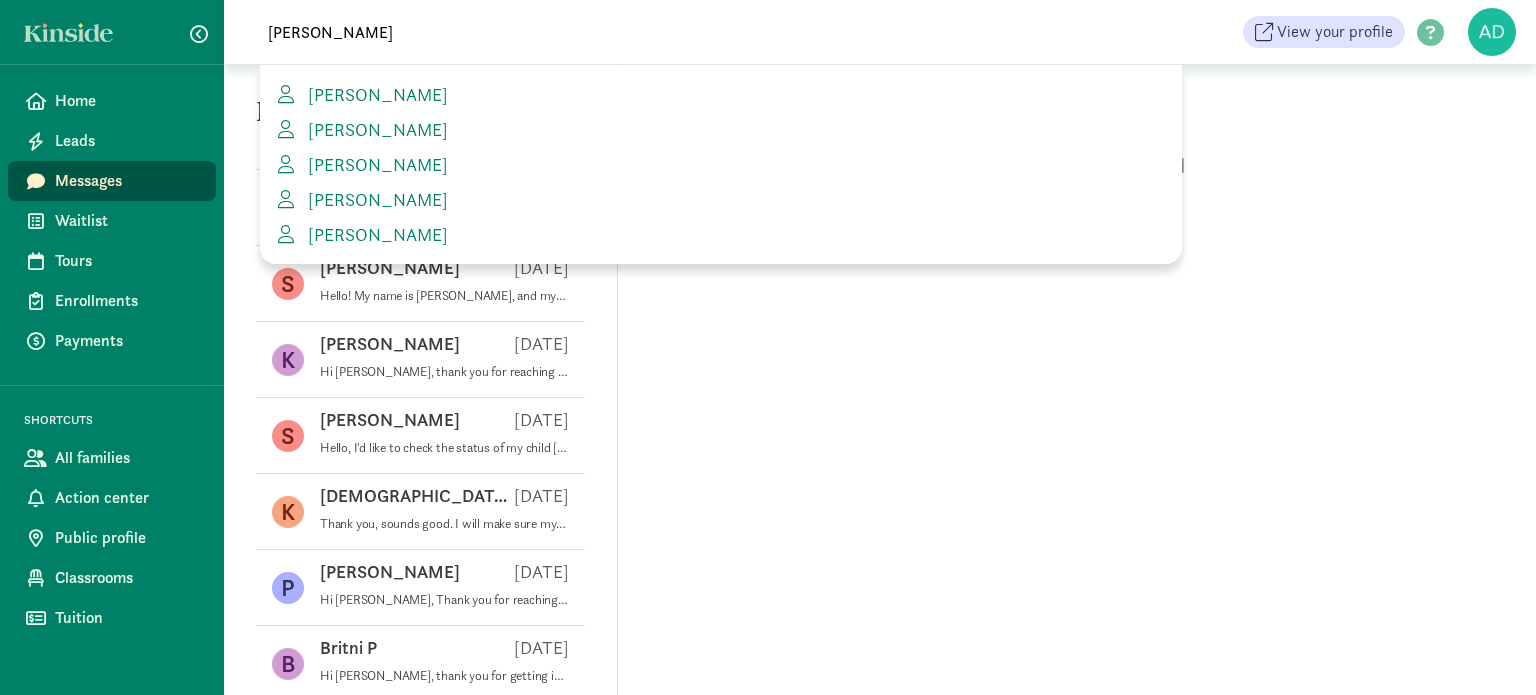 scroll, scrollTop: 16, scrollLeft: 0, axis: vertical 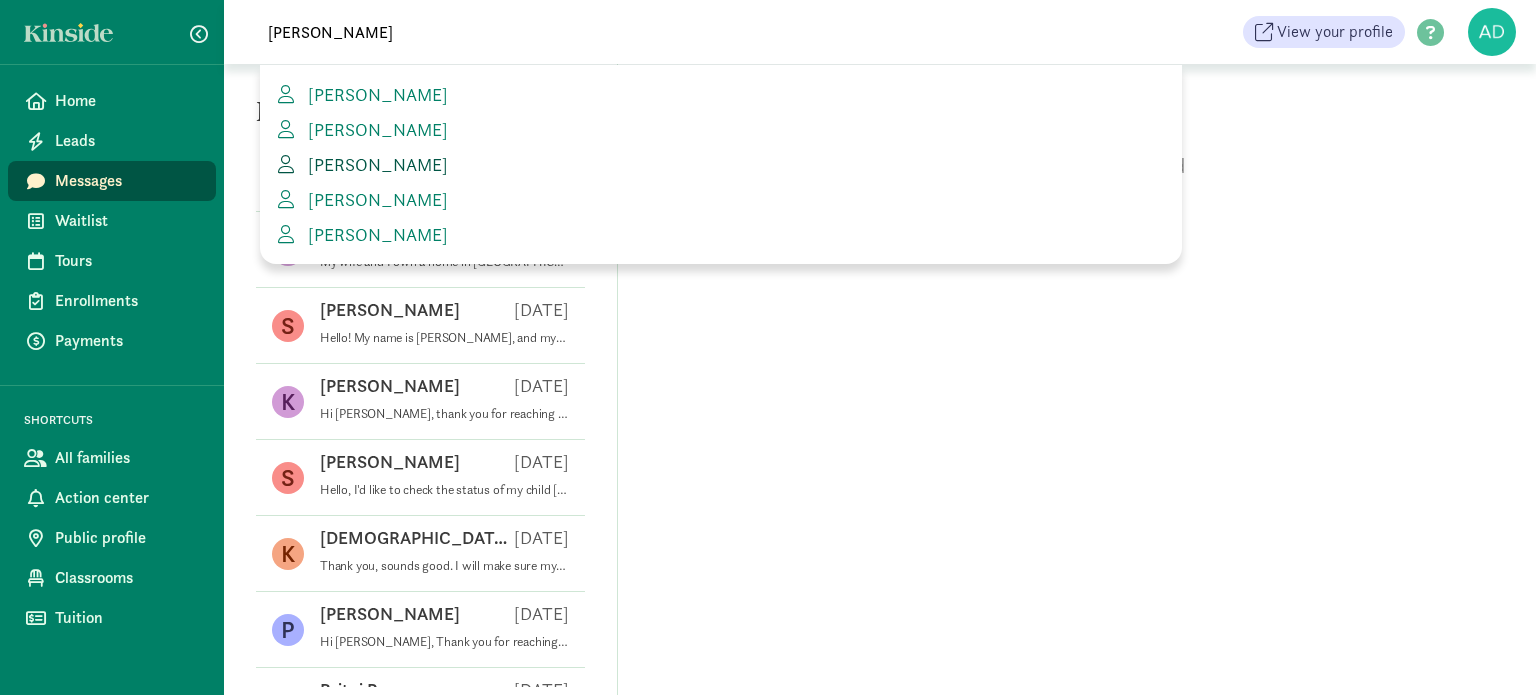 click on "Melissa Ptolemy" at bounding box center [374, 164] 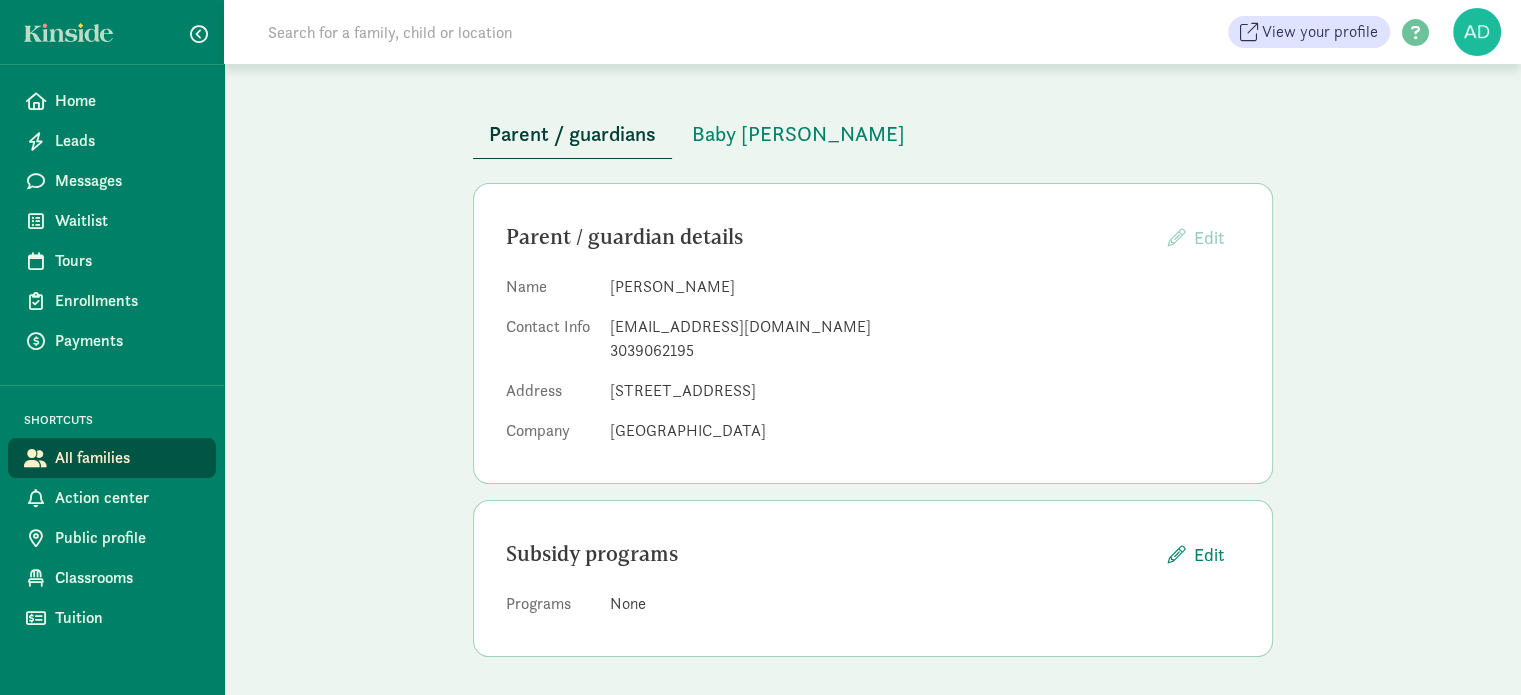 scroll, scrollTop: 0, scrollLeft: 0, axis: both 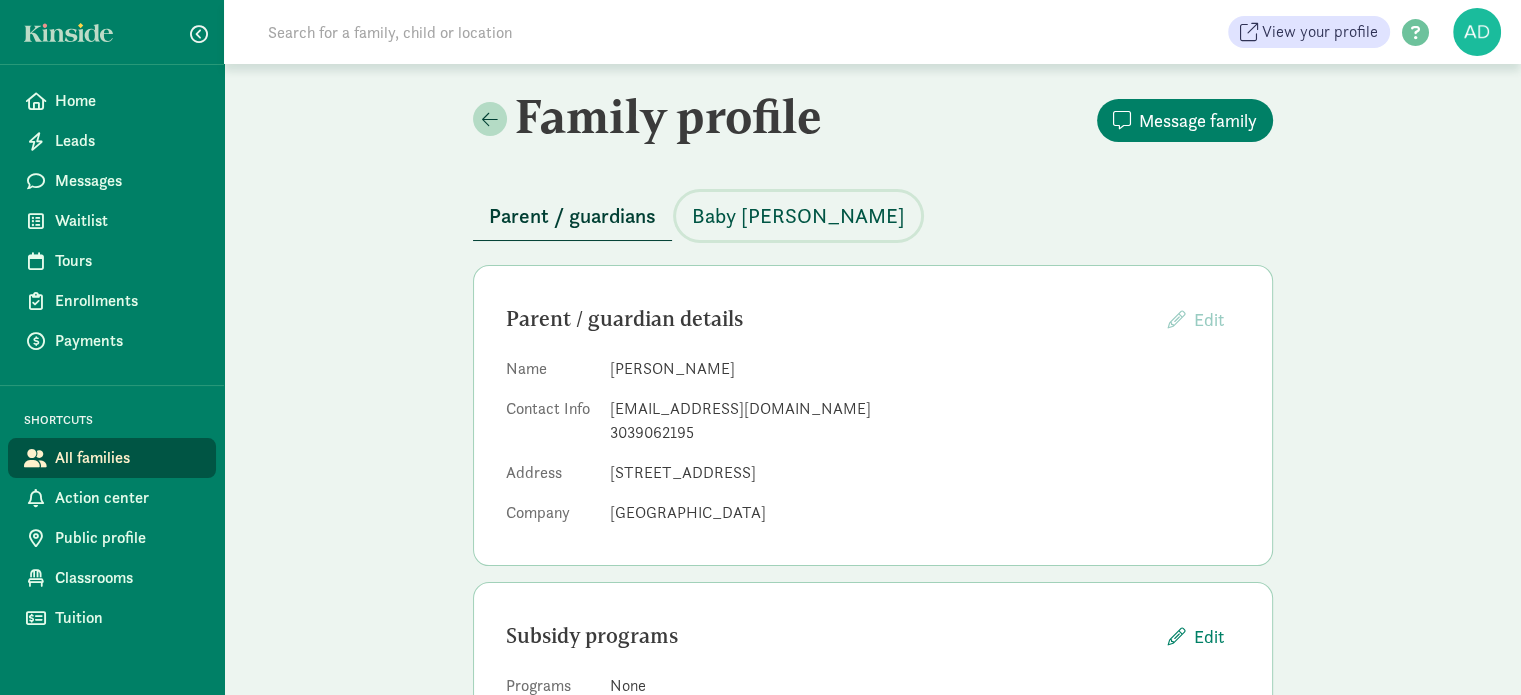 click on "Baby Corwin" at bounding box center [798, 216] 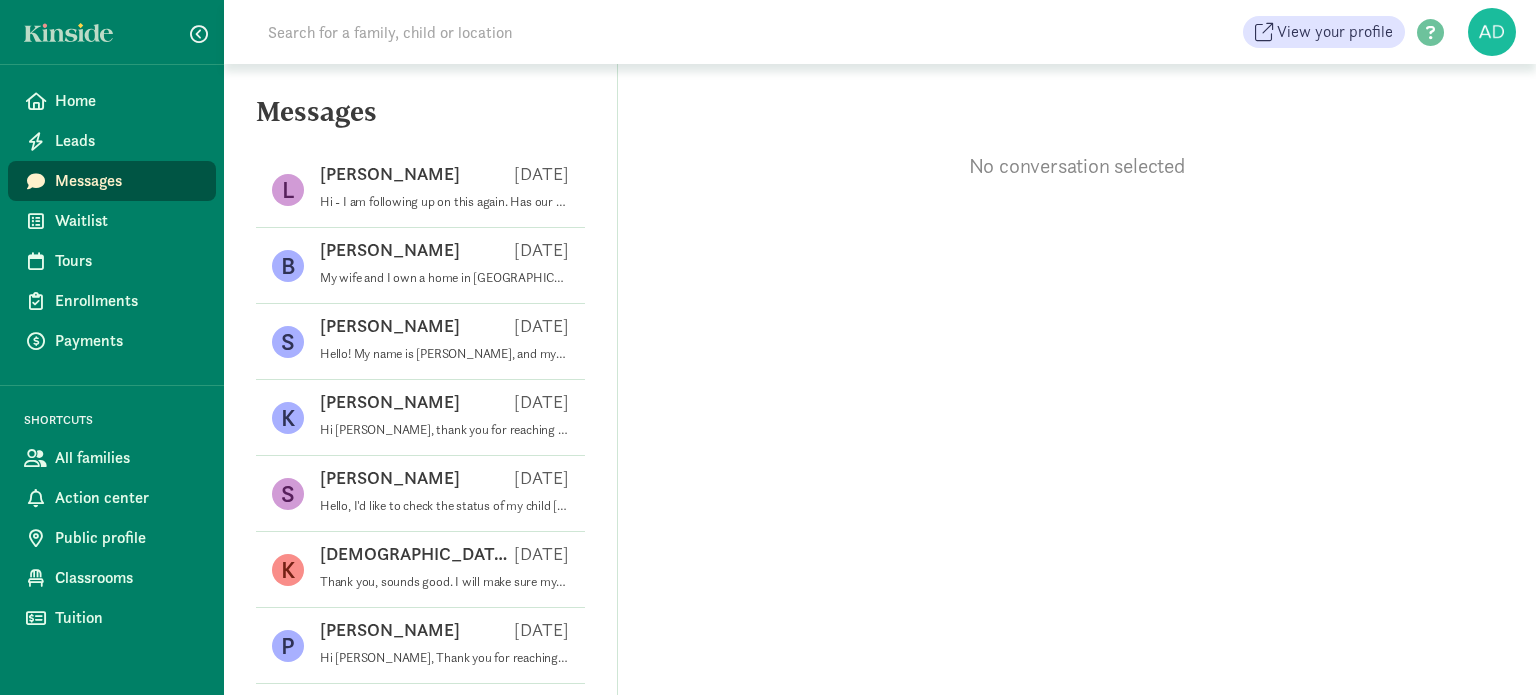 scroll, scrollTop: 0, scrollLeft: 0, axis: both 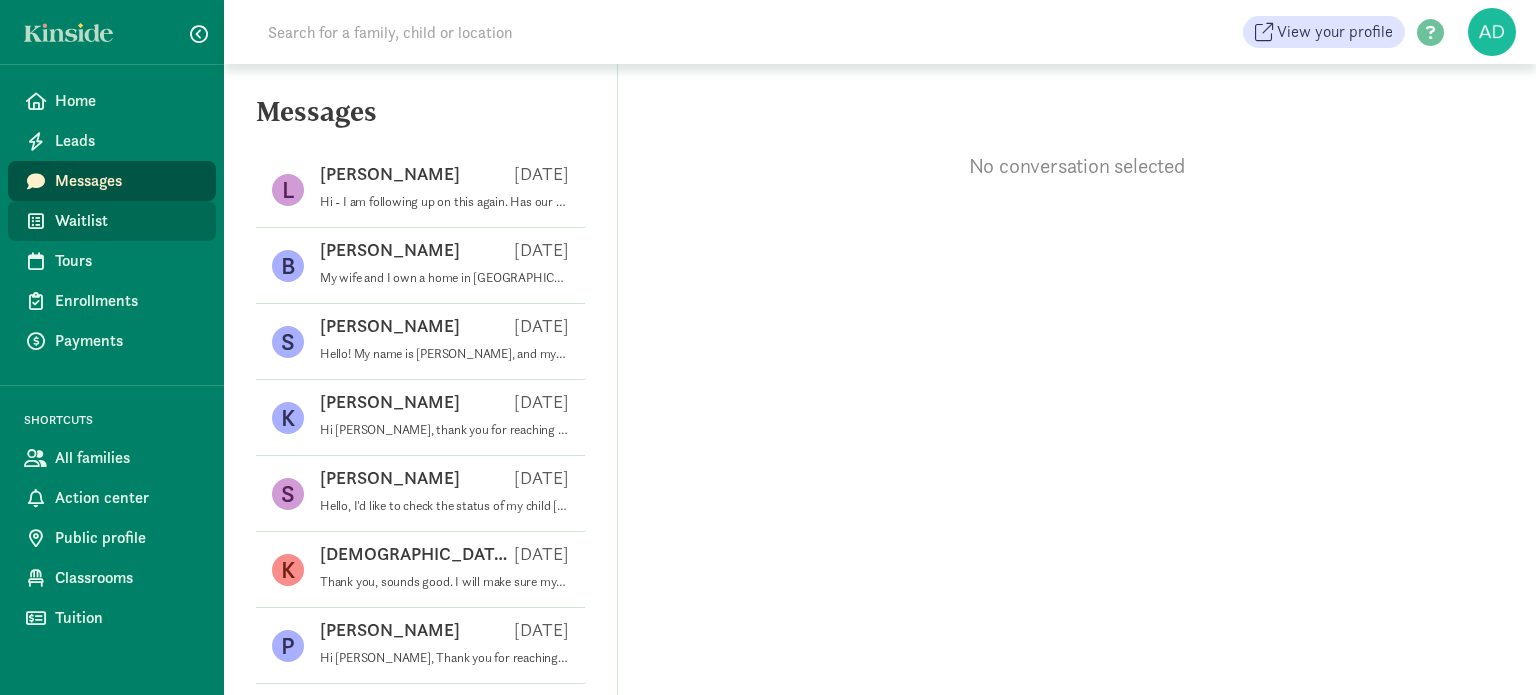 click on "Waitlist" at bounding box center (127, 221) 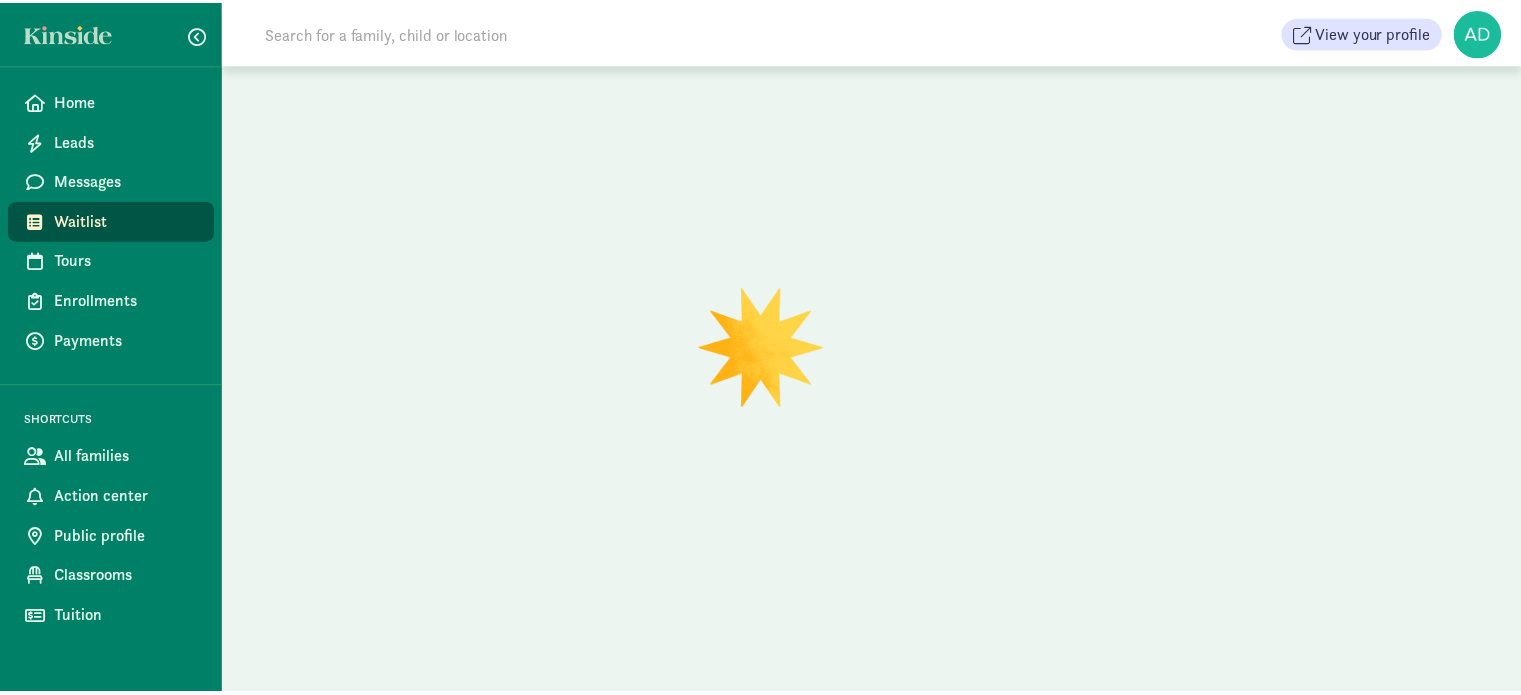 scroll, scrollTop: 0, scrollLeft: 0, axis: both 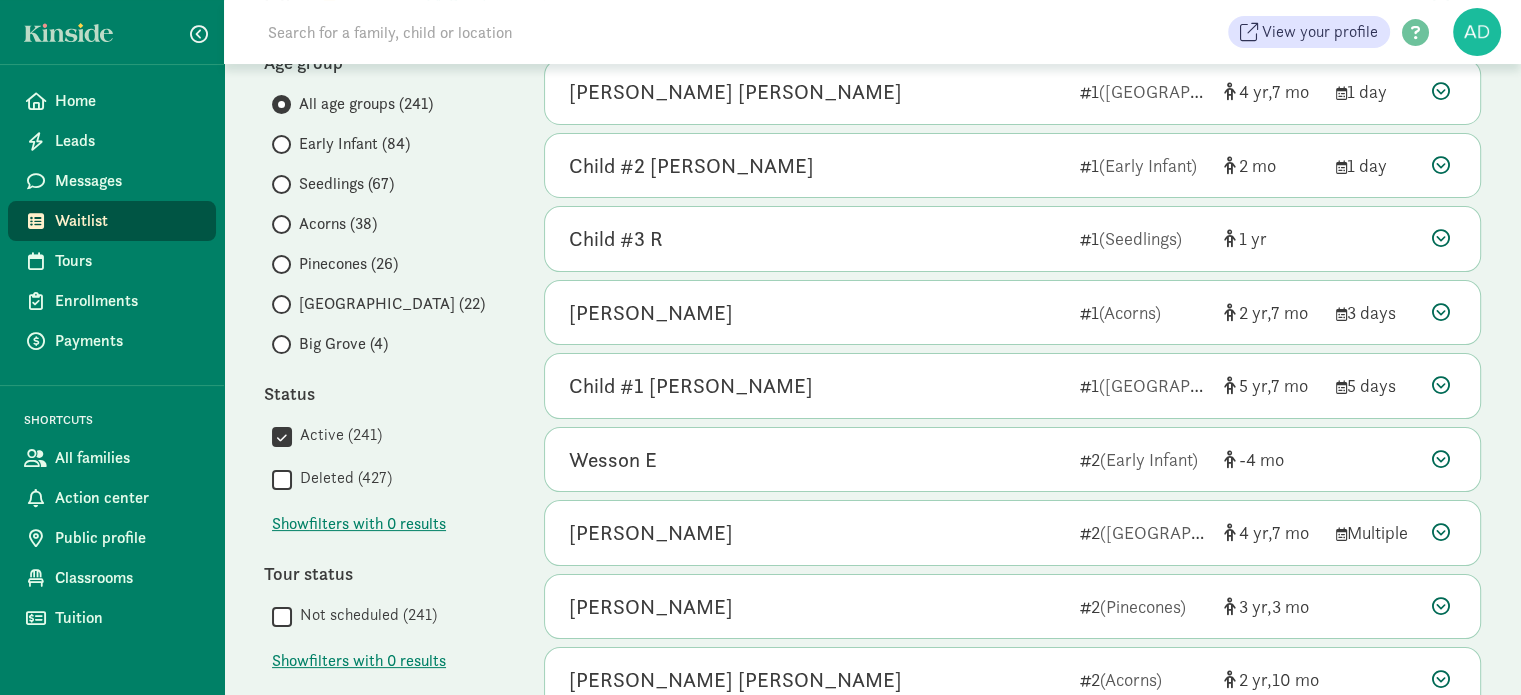 click on "Early Infant (84)" at bounding box center (354, 144) 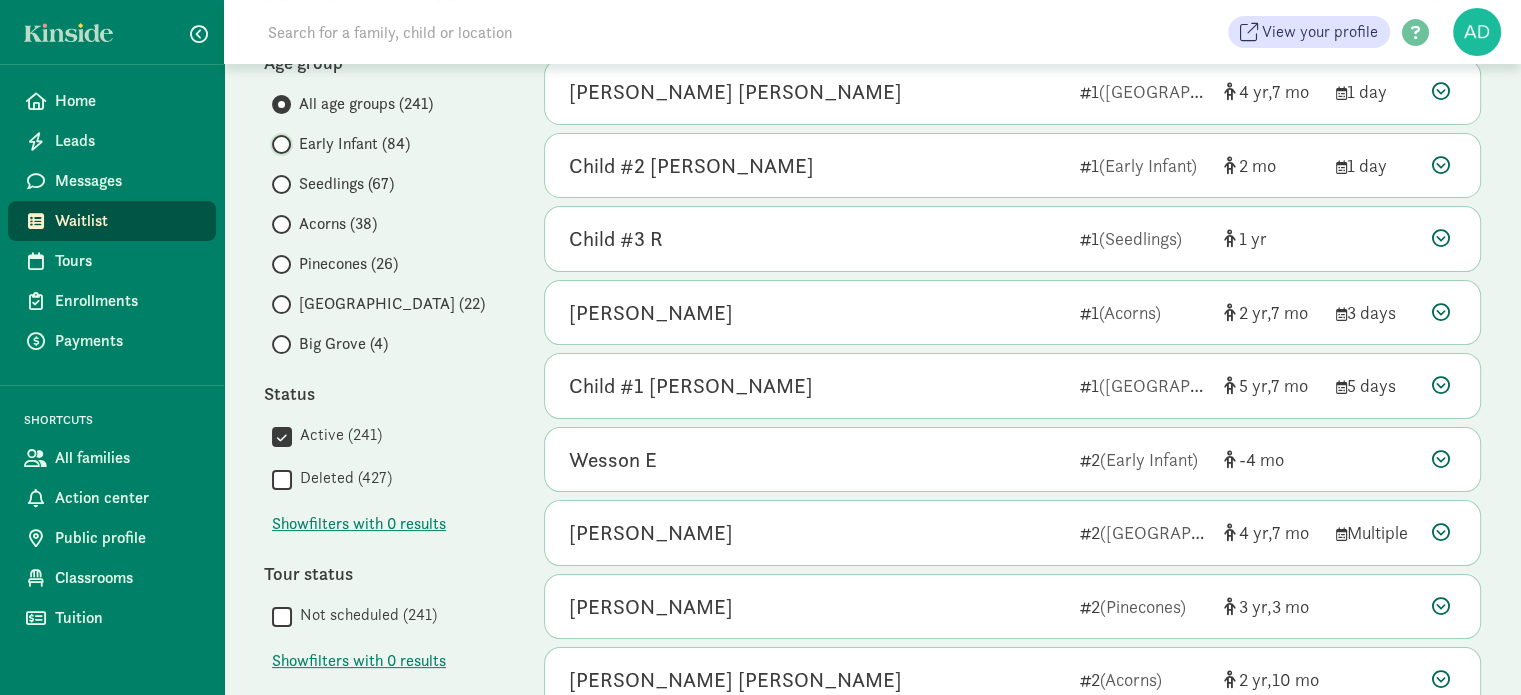 click on "Early Infant (84)" at bounding box center (278, 144) 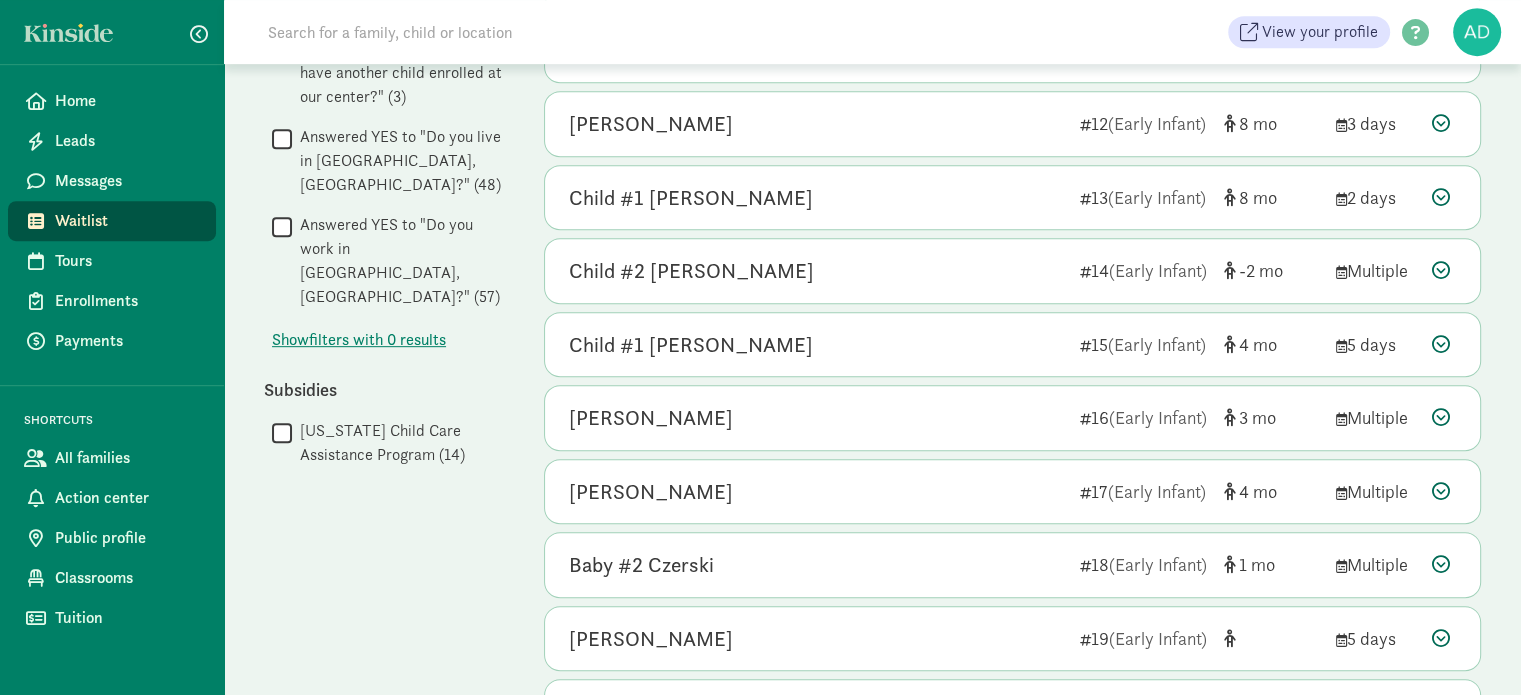 scroll, scrollTop: 1000, scrollLeft: 0, axis: vertical 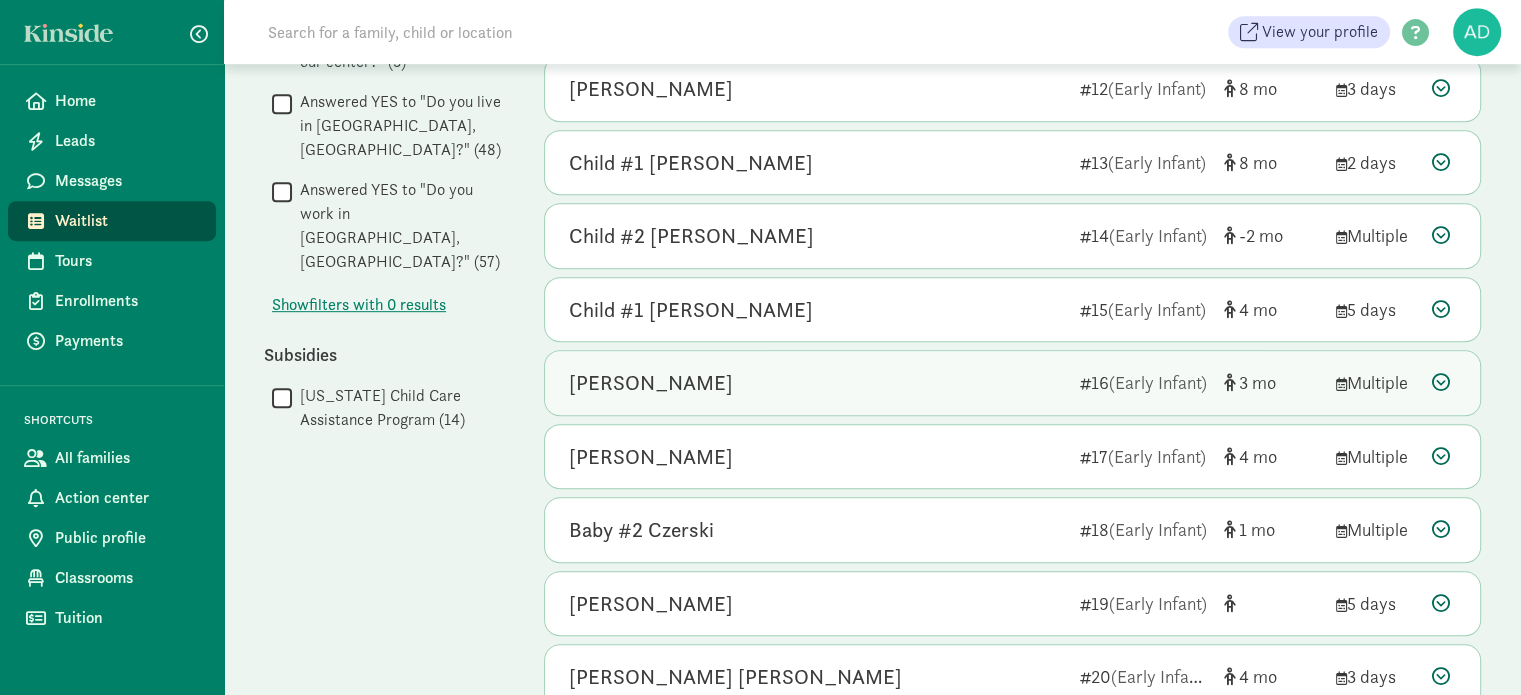 click on "[PERSON_NAME]" at bounding box center [651, 383] 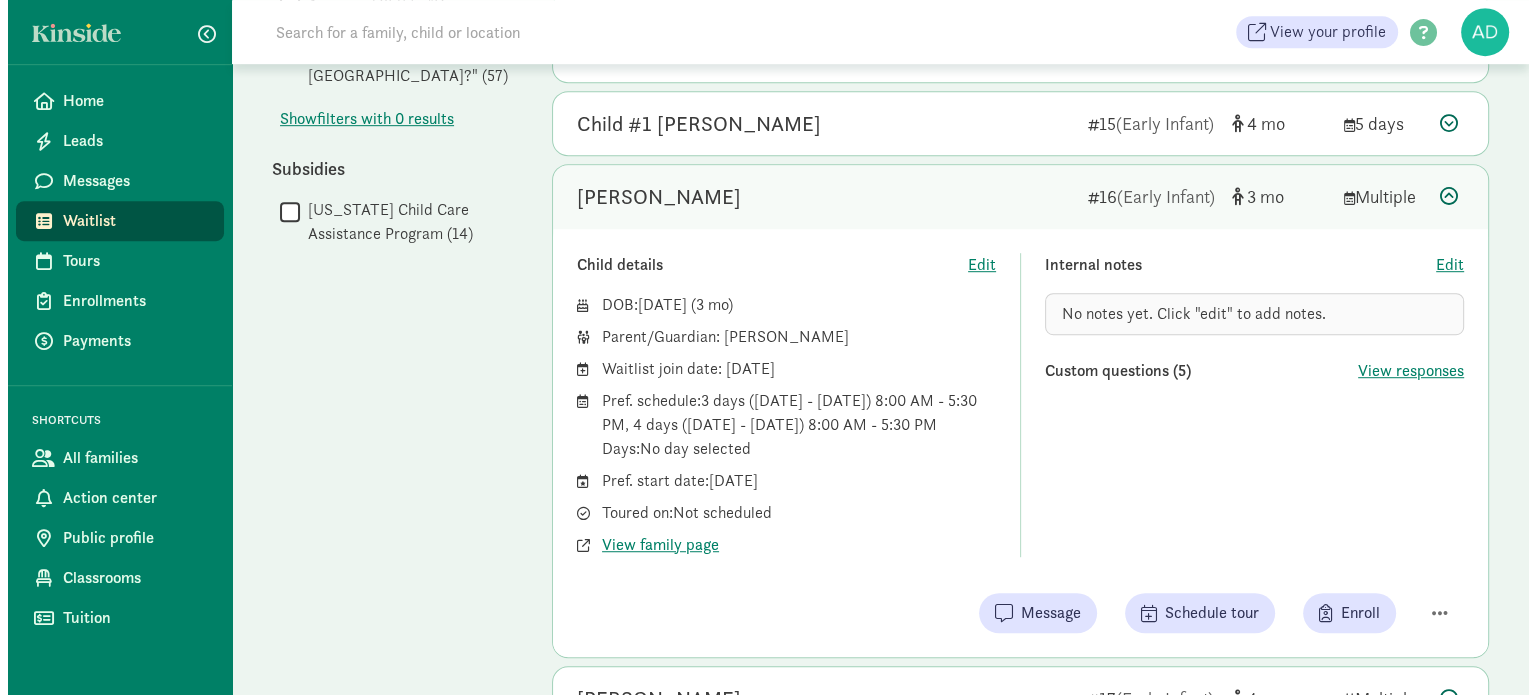 scroll, scrollTop: 1200, scrollLeft: 0, axis: vertical 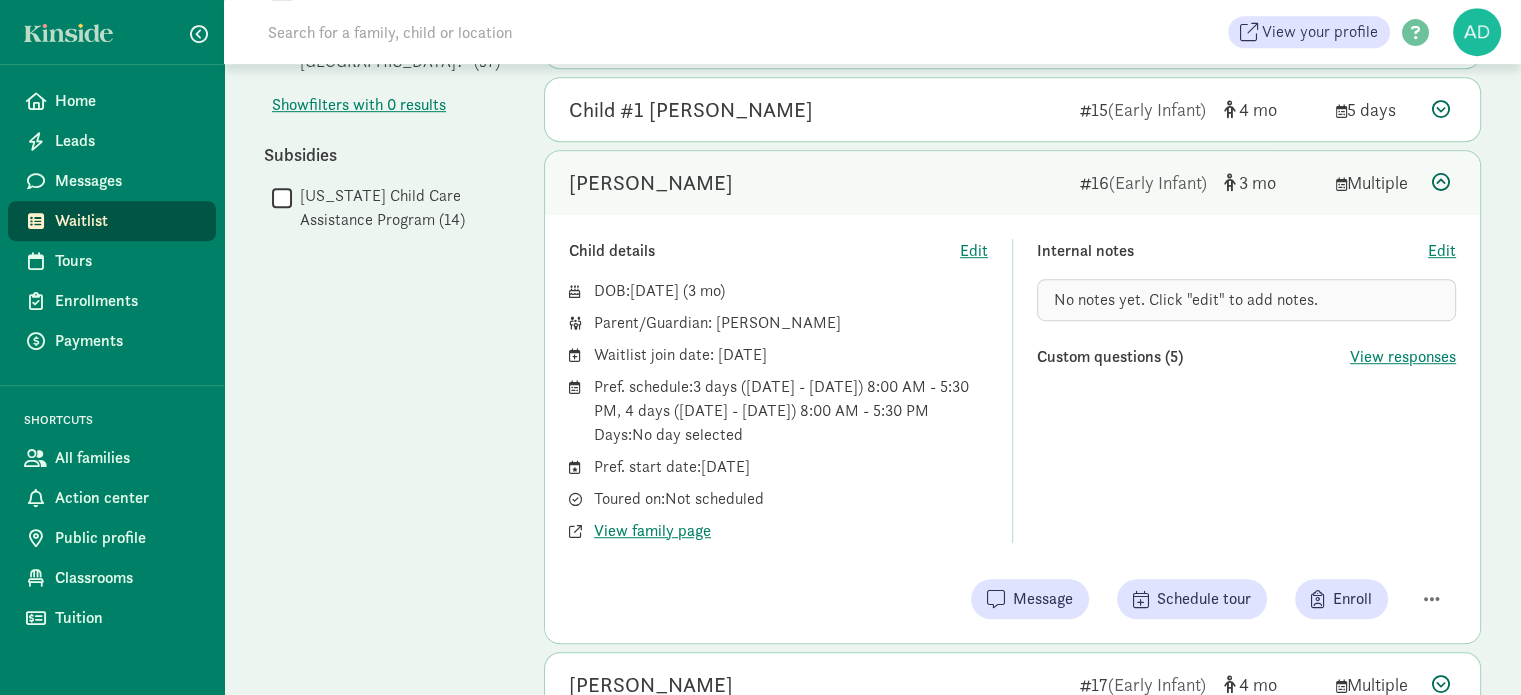 click on "Internal notes     Edit
No notes yet. Click "edit" to add notes.
Custom questions (5)     View responses" at bounding box center [1246, 391] 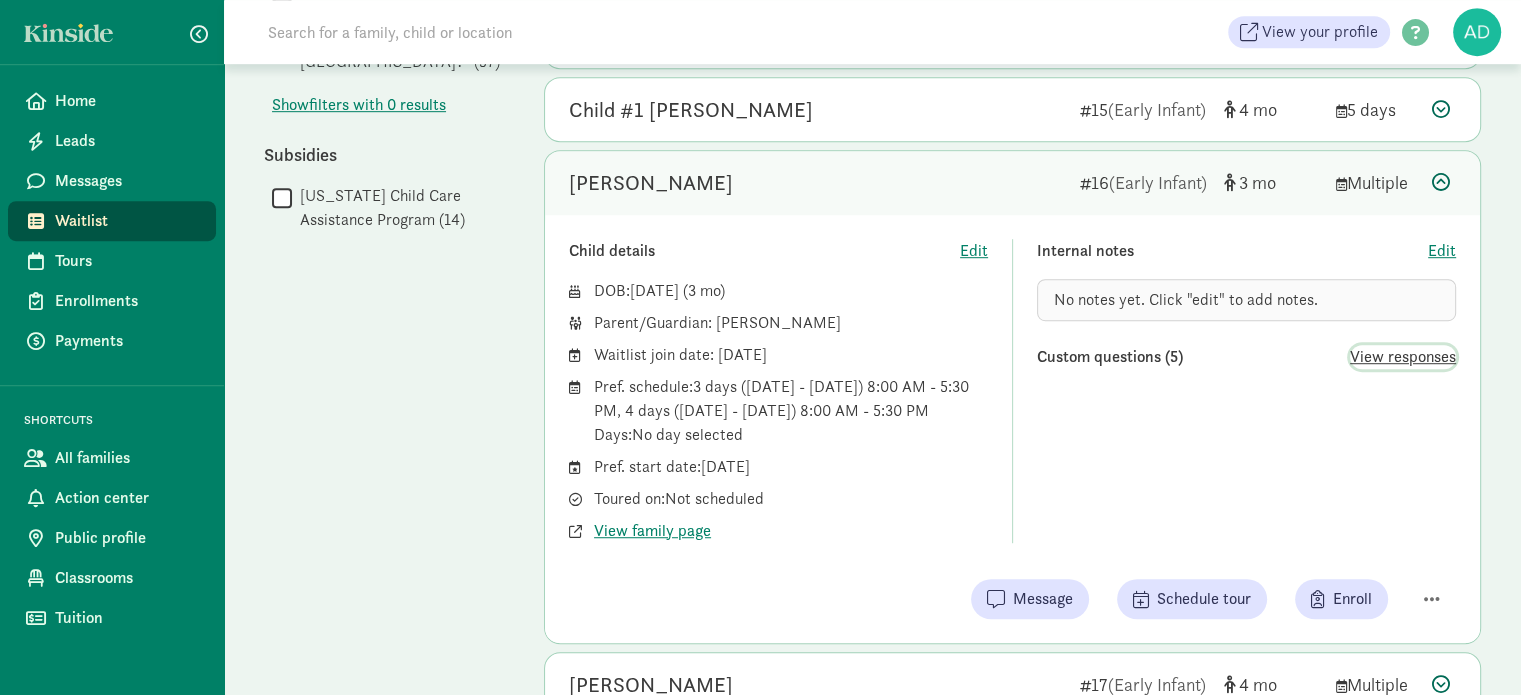 click on "View responses" at bounding box center [1403, 357] 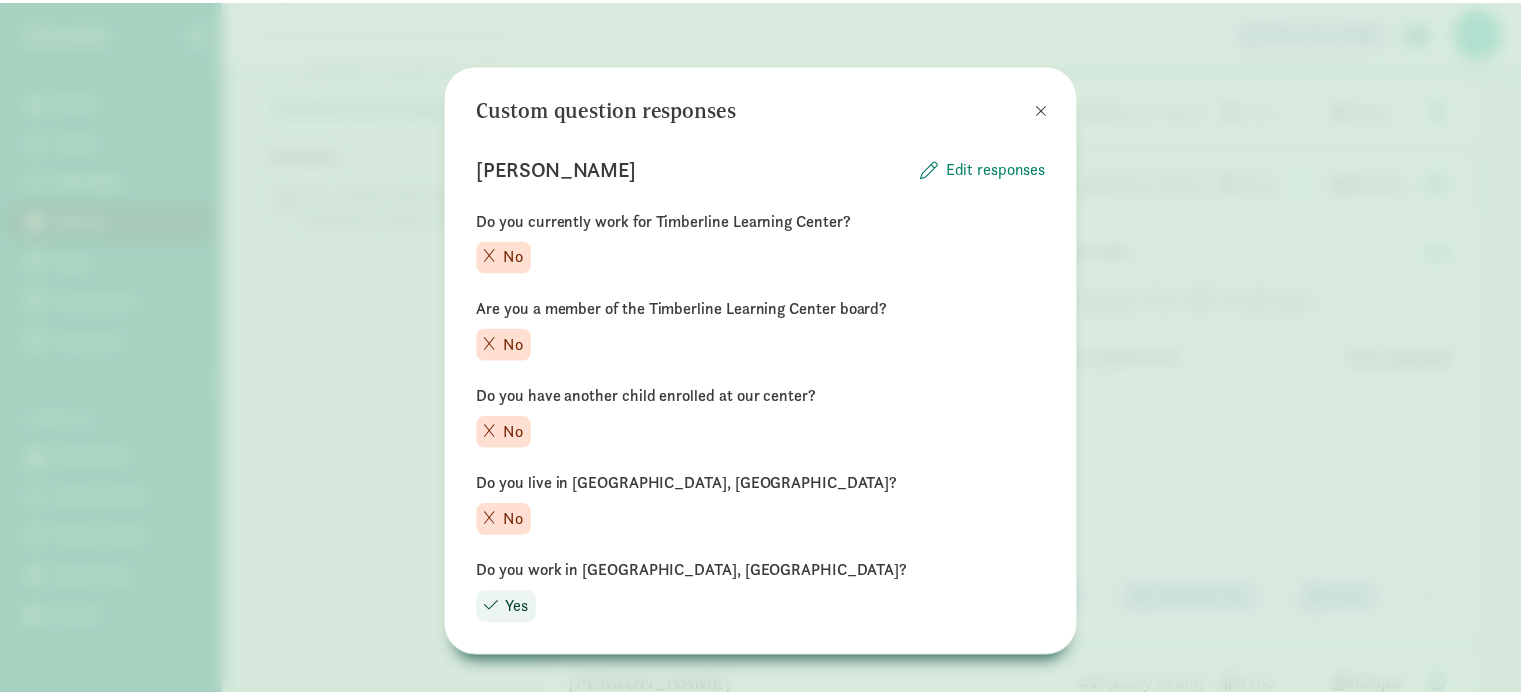 scroll, scrollTop: 26, scrollLeft: 0, axis: vertical 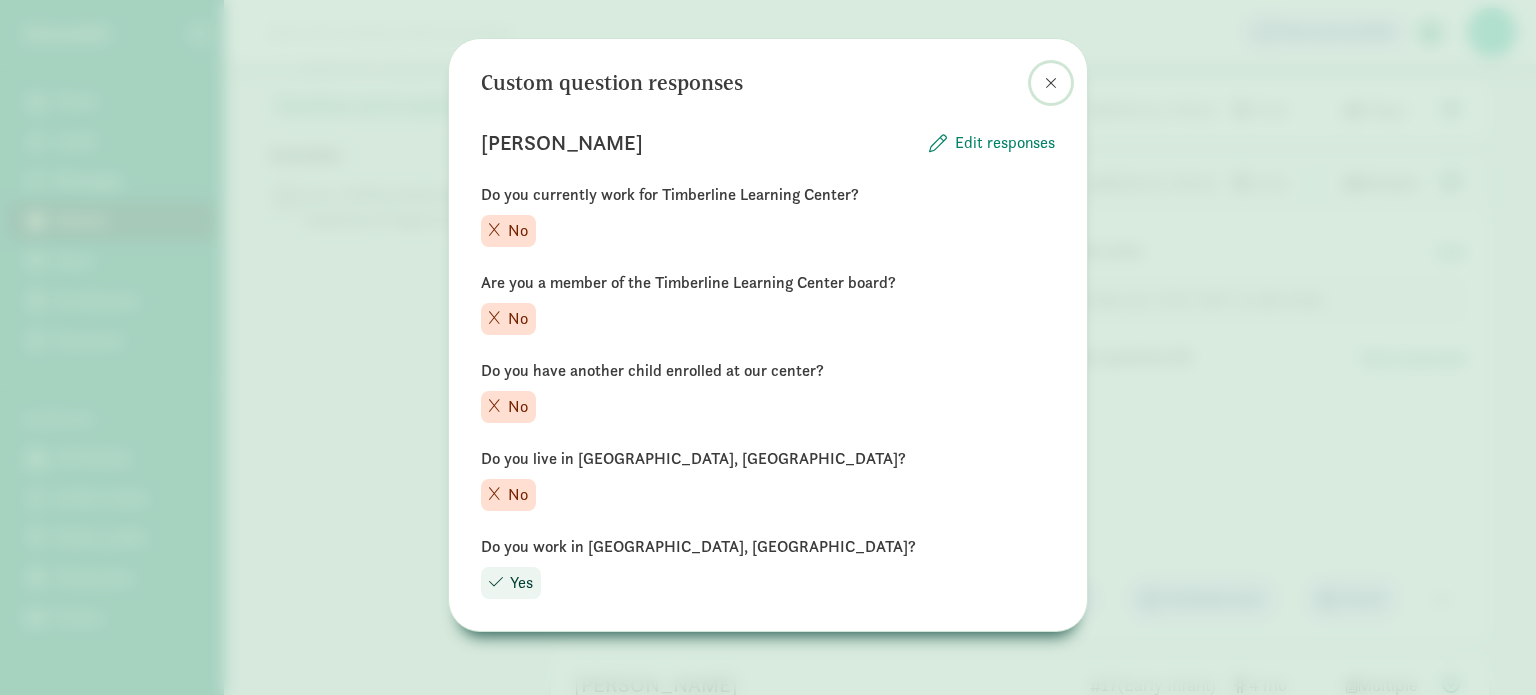 click at bounding box center (1051, 83) 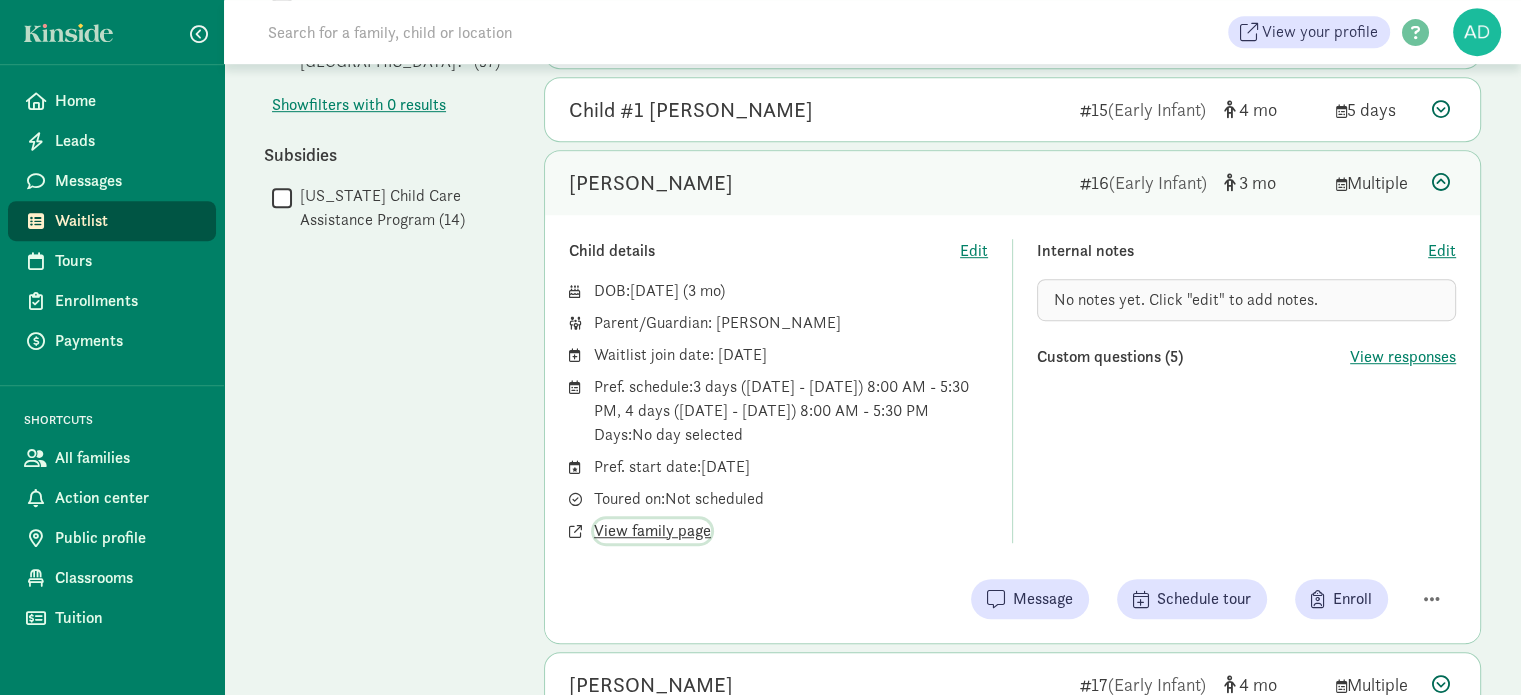 click on "View family page" at bounding box center [652, 531] 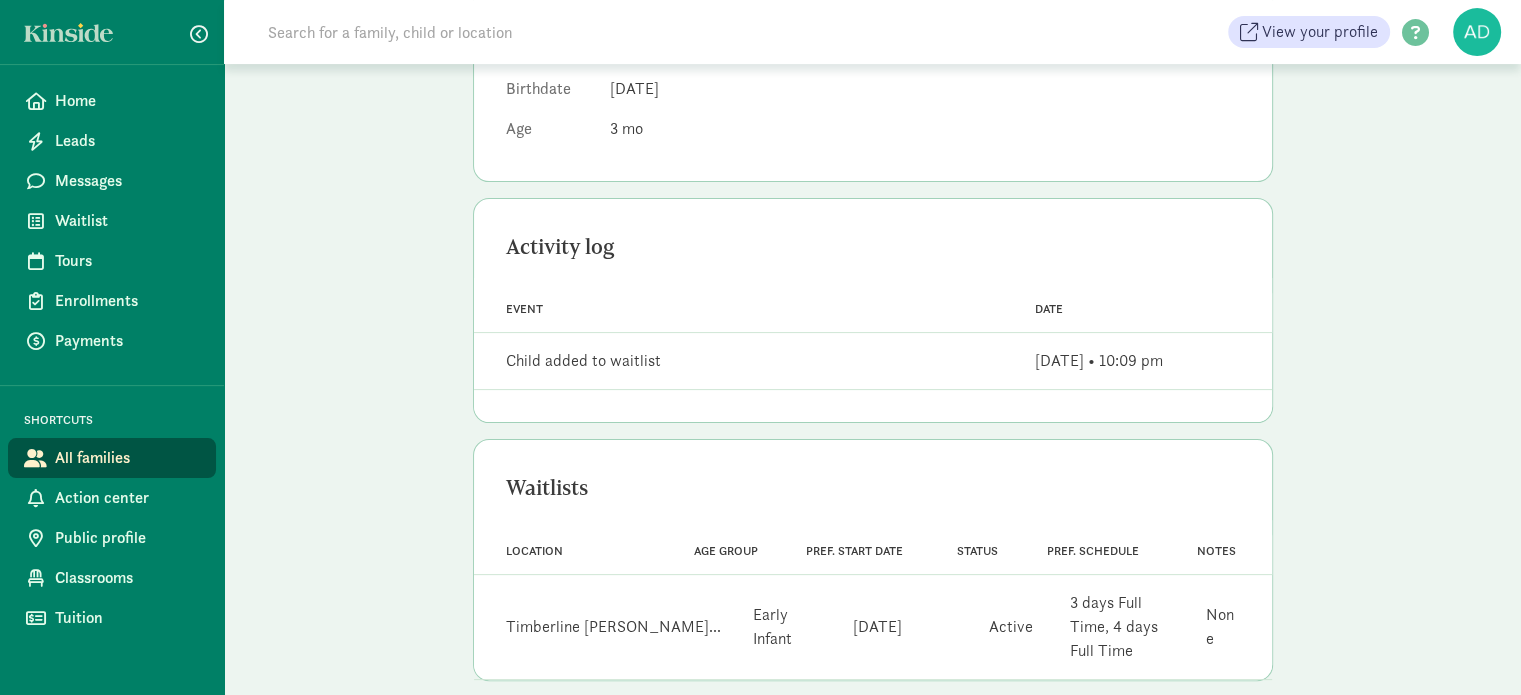 scroll, scrollTop: 0, scrollLeft: 0, axis: both 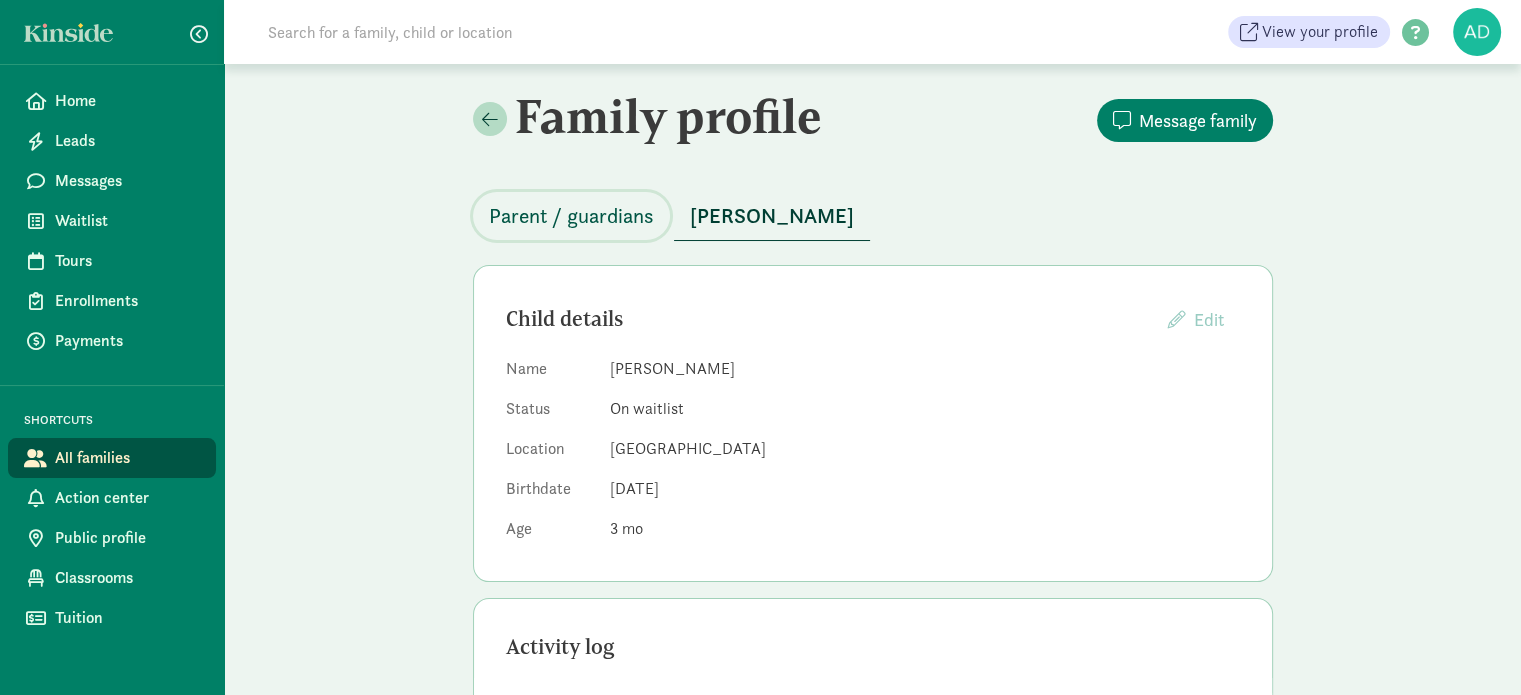 click on "Parent / guardians" at bounding box center [571, 216] 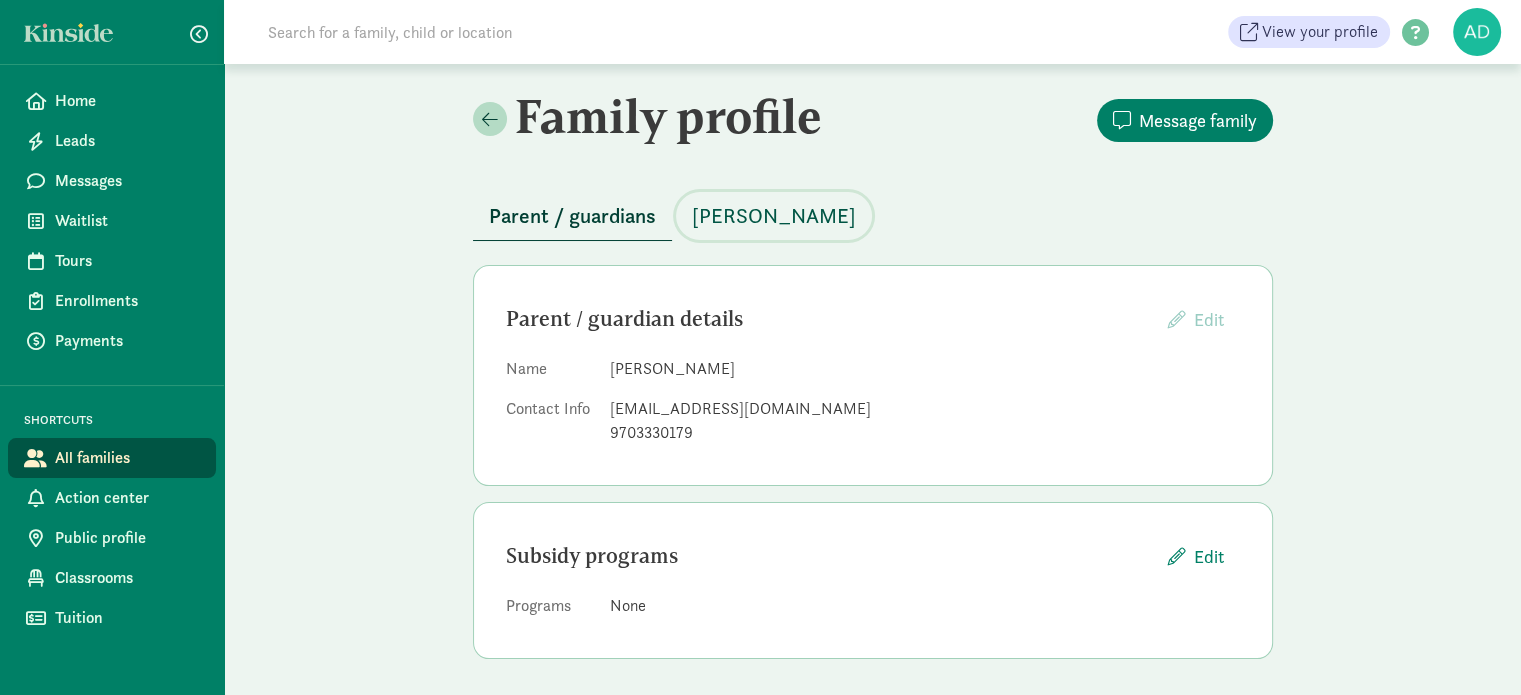 click on "[PERSON_NAME]" at bounding box center (774, 216) 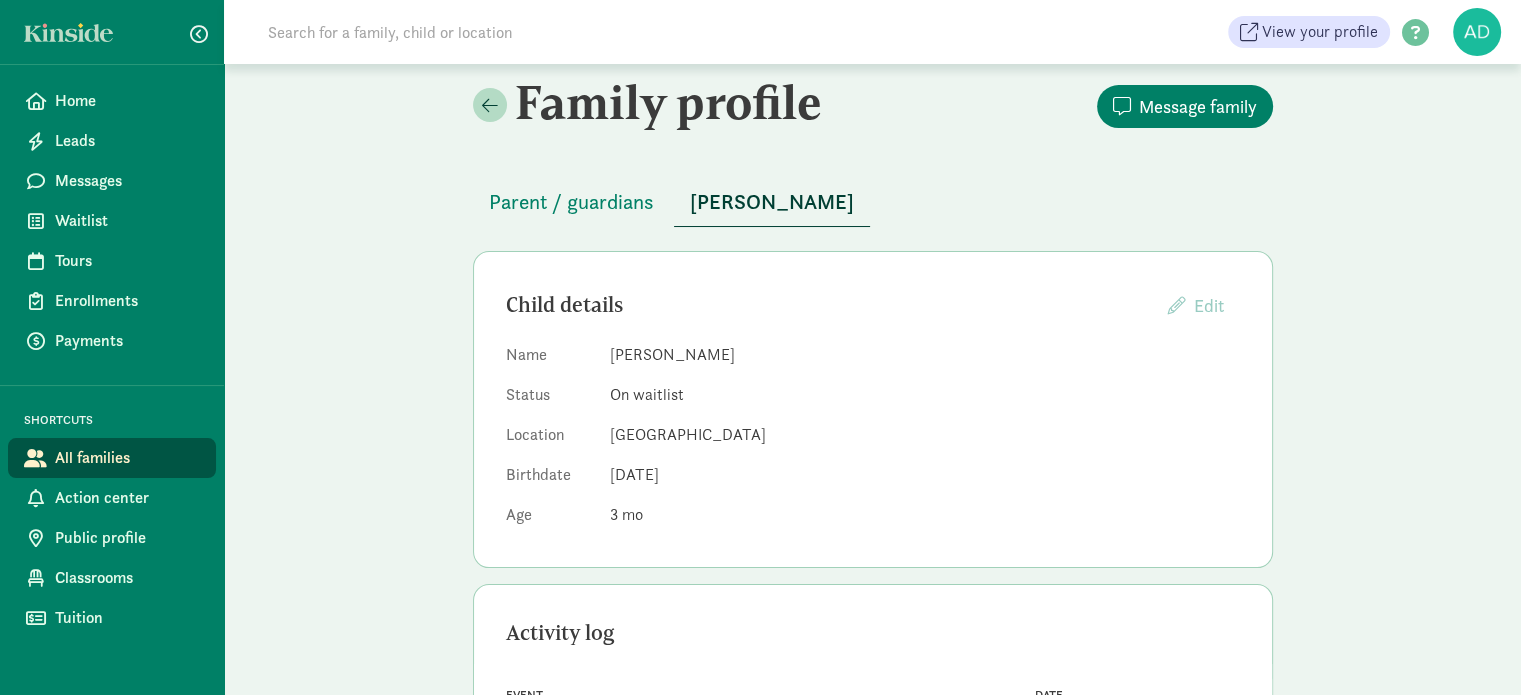 scroll, scrollTop: 0, scrollLeft: 0, axis: both 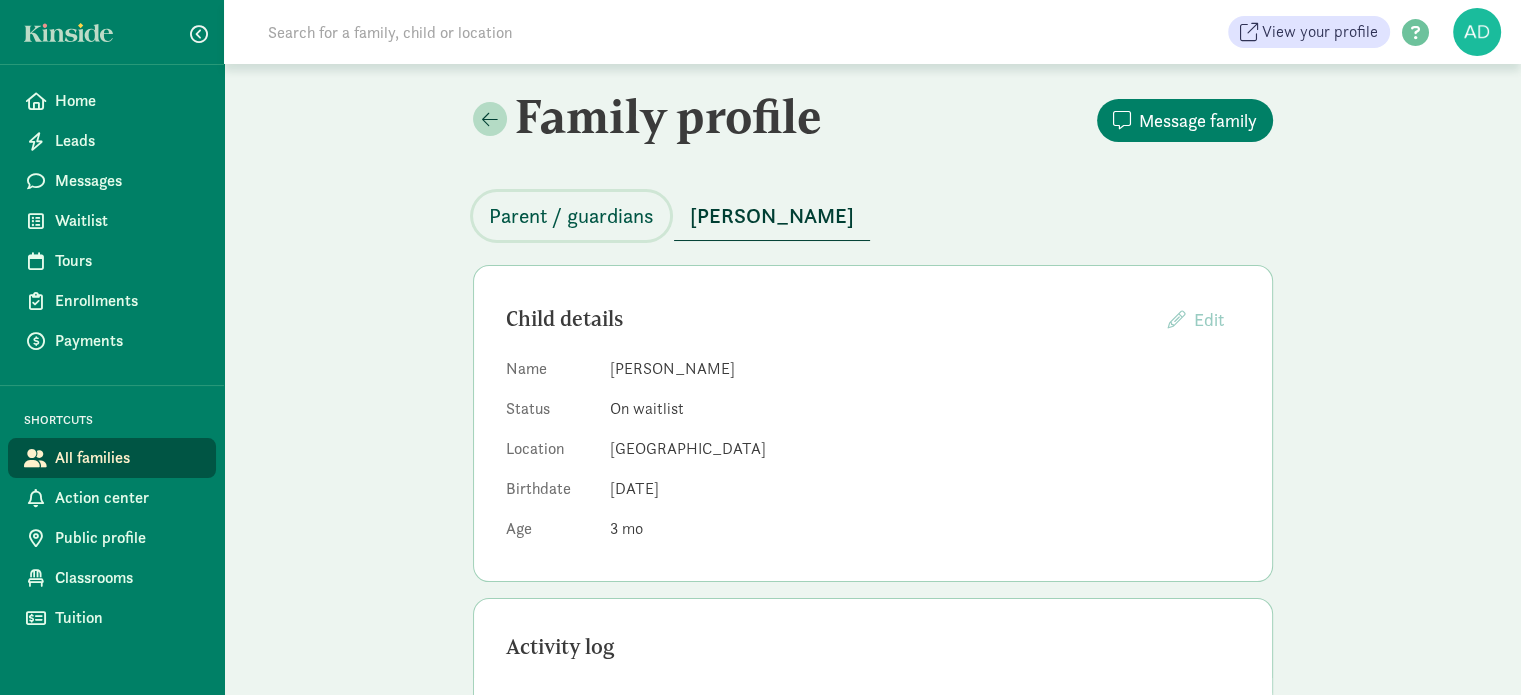 click on "Parent / guardians" at bounding box center [571, 216] 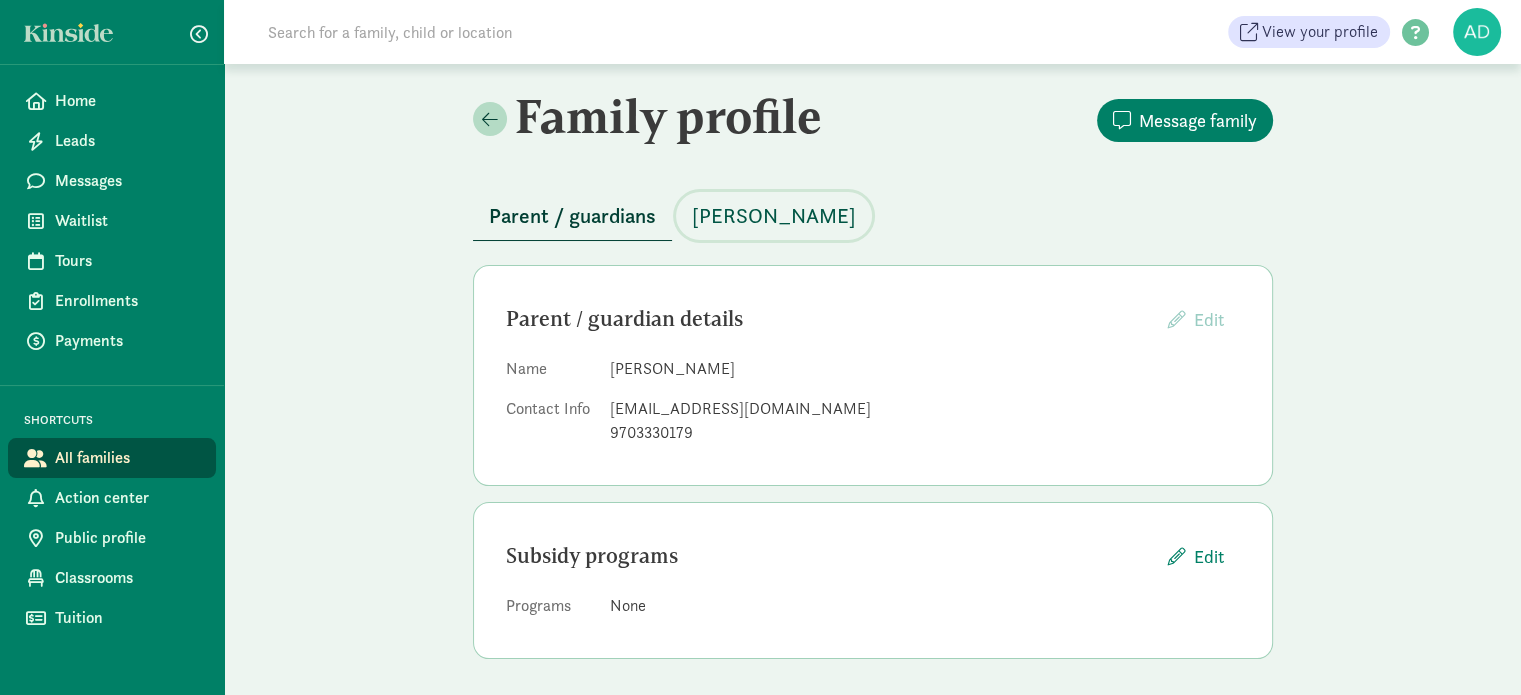 click on "[PERSON_NAME]" at bounding box center [774, 216] 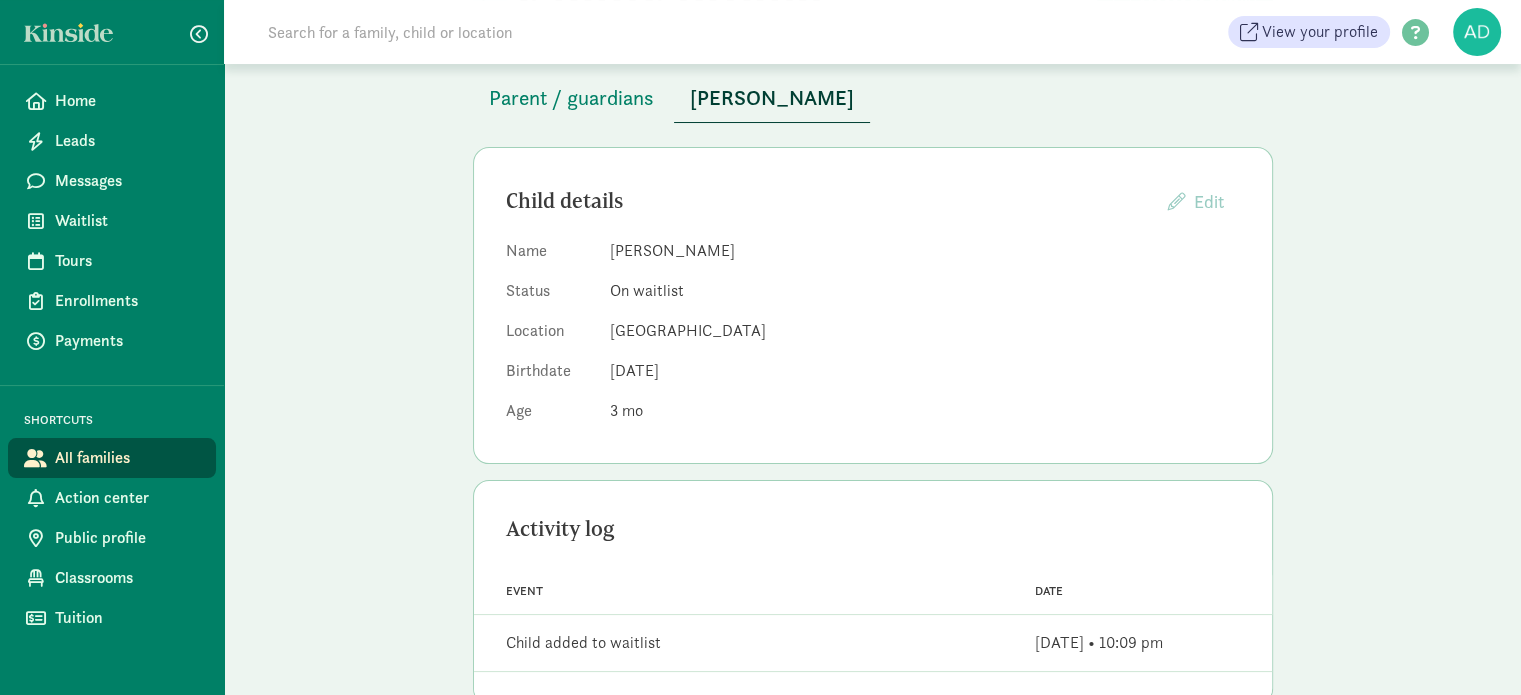 scroll, scrollTop: 100, scrollLeft: 0, axis: vertical 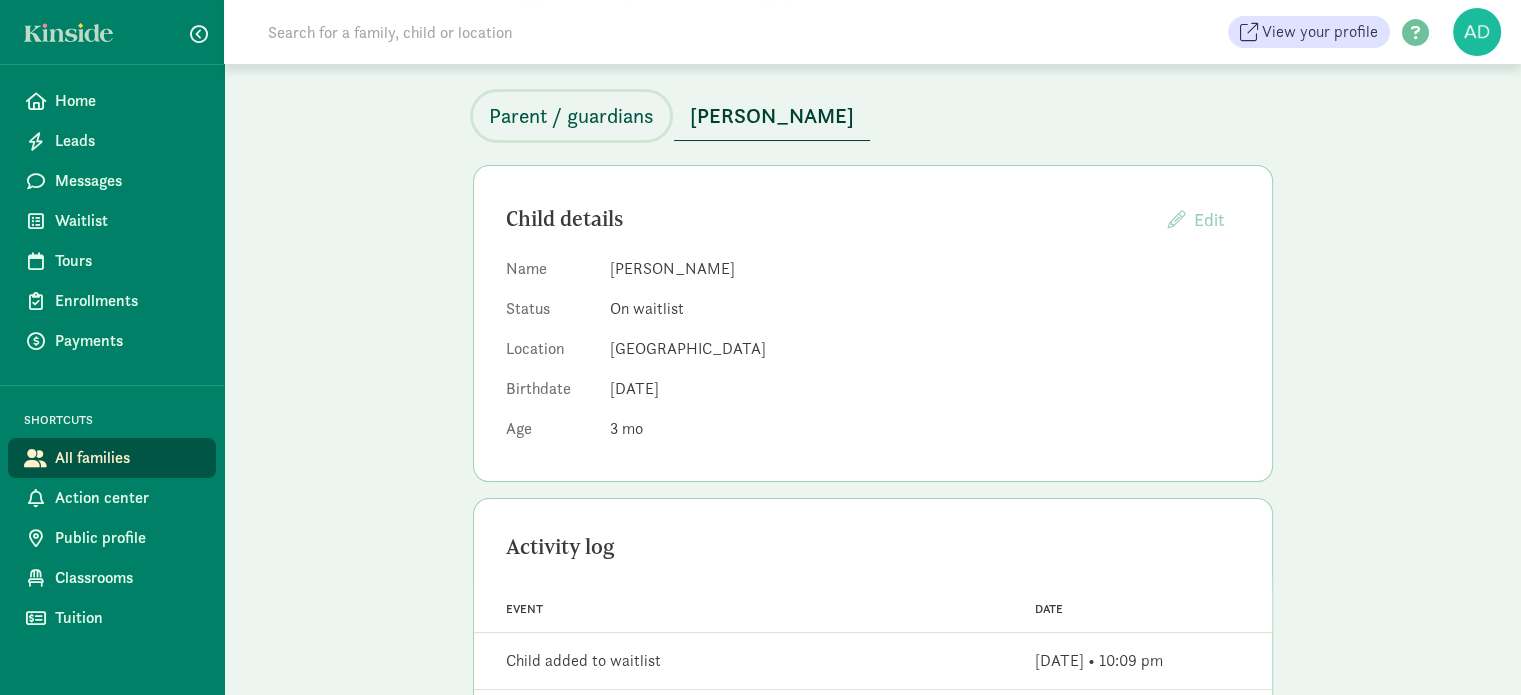 click on "Parent / guardians" at bounding box center (571, 116) 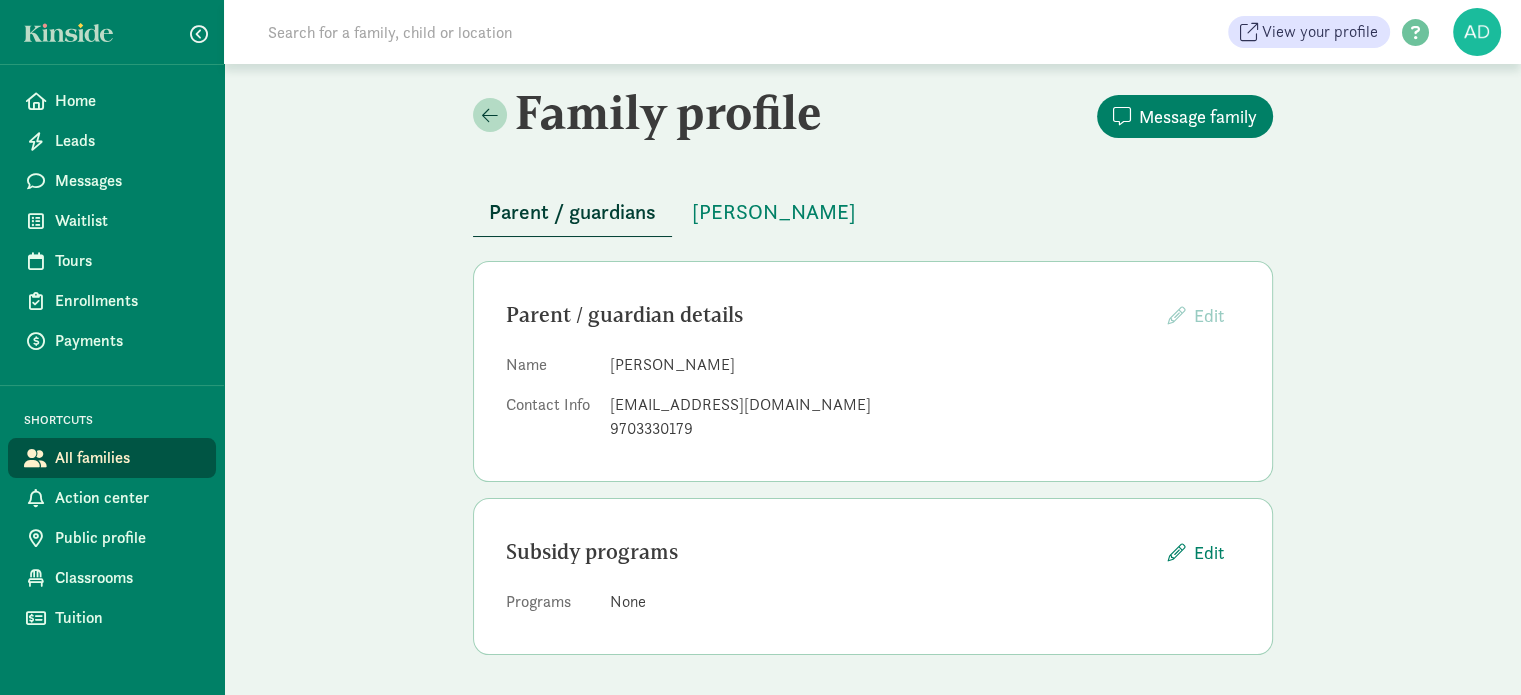 scroll, scrollTop: 2, scrollLeft: 0, axis: vertical 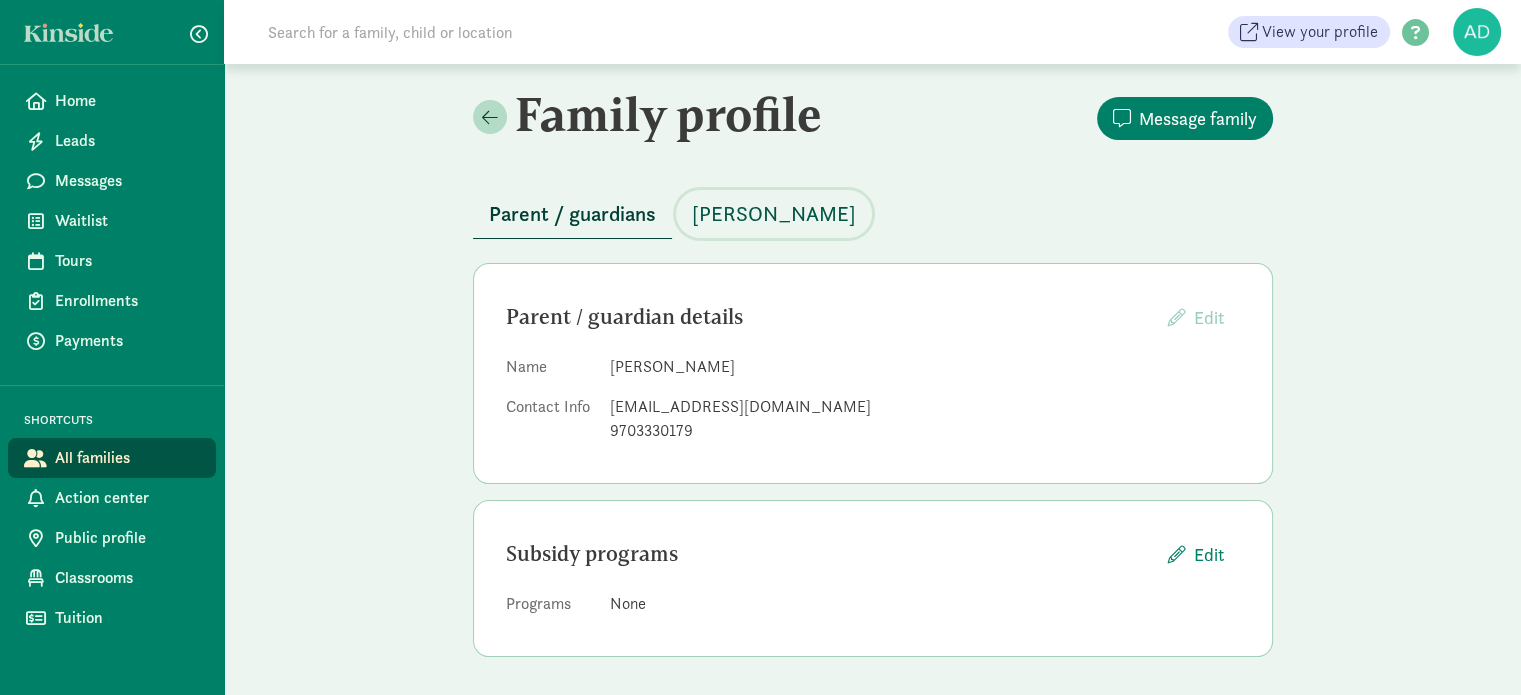 click on "[PERSON_NAME]" at bounding box center (774, 214) 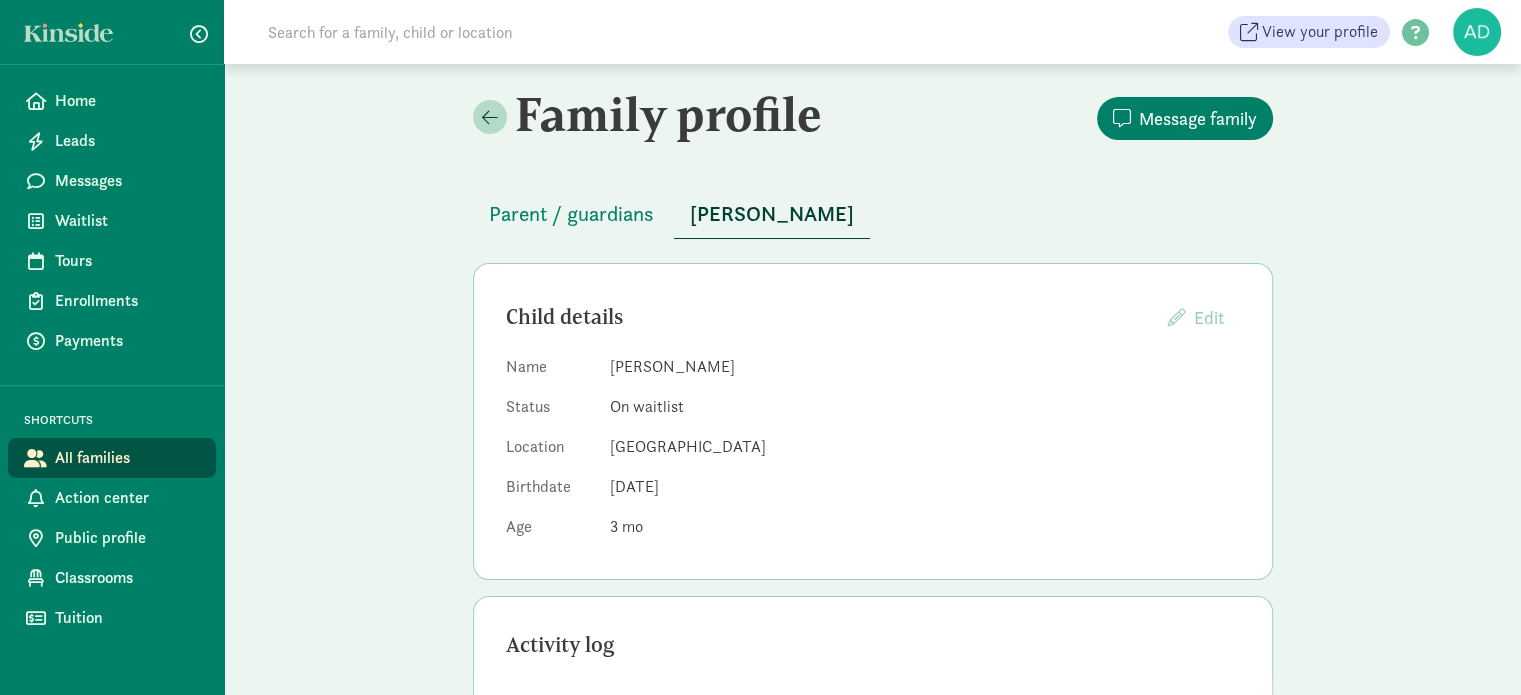 click on "Family profile
Message family
Parent / guardians
Tylo Spangler    Child details
Edit
Providers cannot edit children whose parents have created a Kinside account       Name   Tylo Spangler    Status   On waitlist   Location   Timberline Learning Center   Birthdate   Mar 18, 2025   Age   3         Activity log           Event   Date         Event   Child added to waitlist Date   Sep 18, 2024 • 10:09 pm       Waitlists           Location   Age Group   Pref. start date   Status   Pref. Schedule   Notes         Location   Timberline Lear... Age Group   Early Infant Pref. start date   Jun 9, 2025 Status   Active Pref. Schedule   3 days Full Time, 4 days Full Time Notes   None" 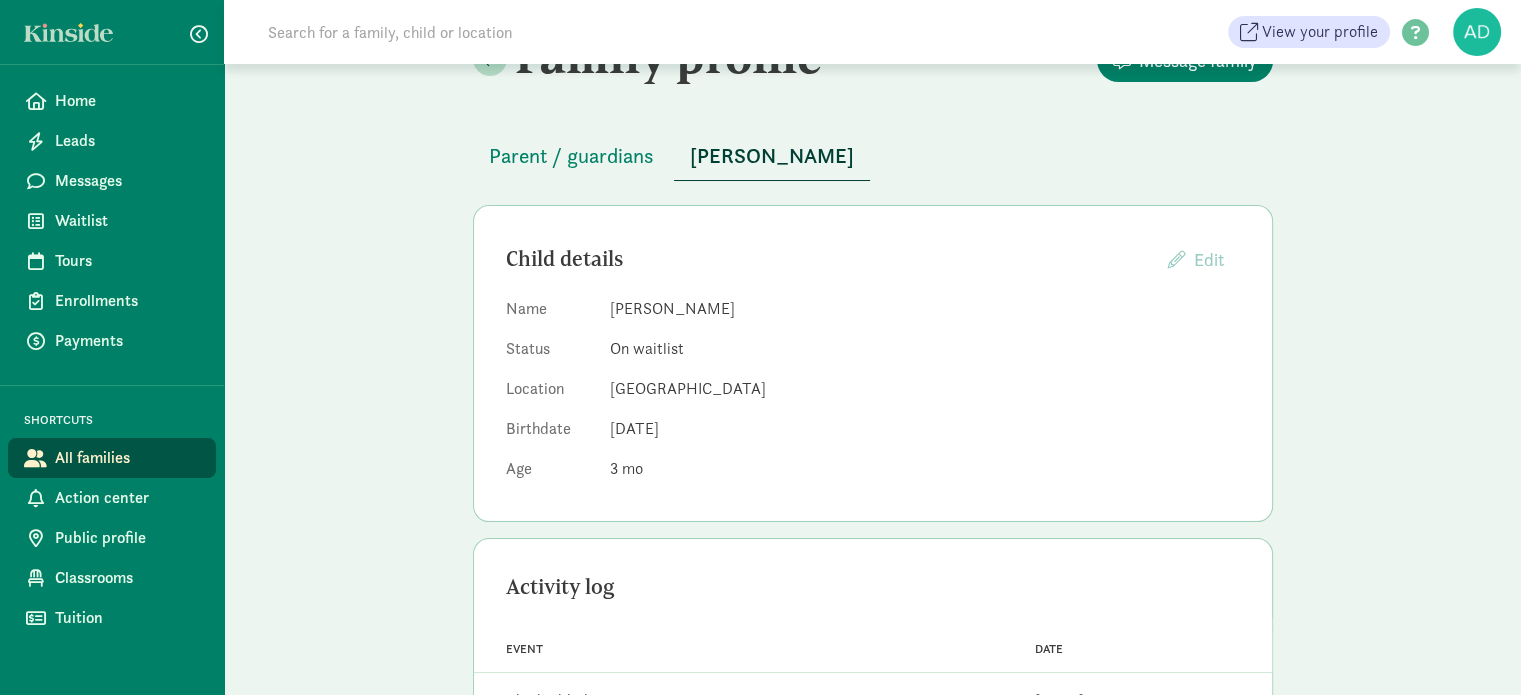 scroll, scrollTop: 0, scrollLeft: 0, axis: both 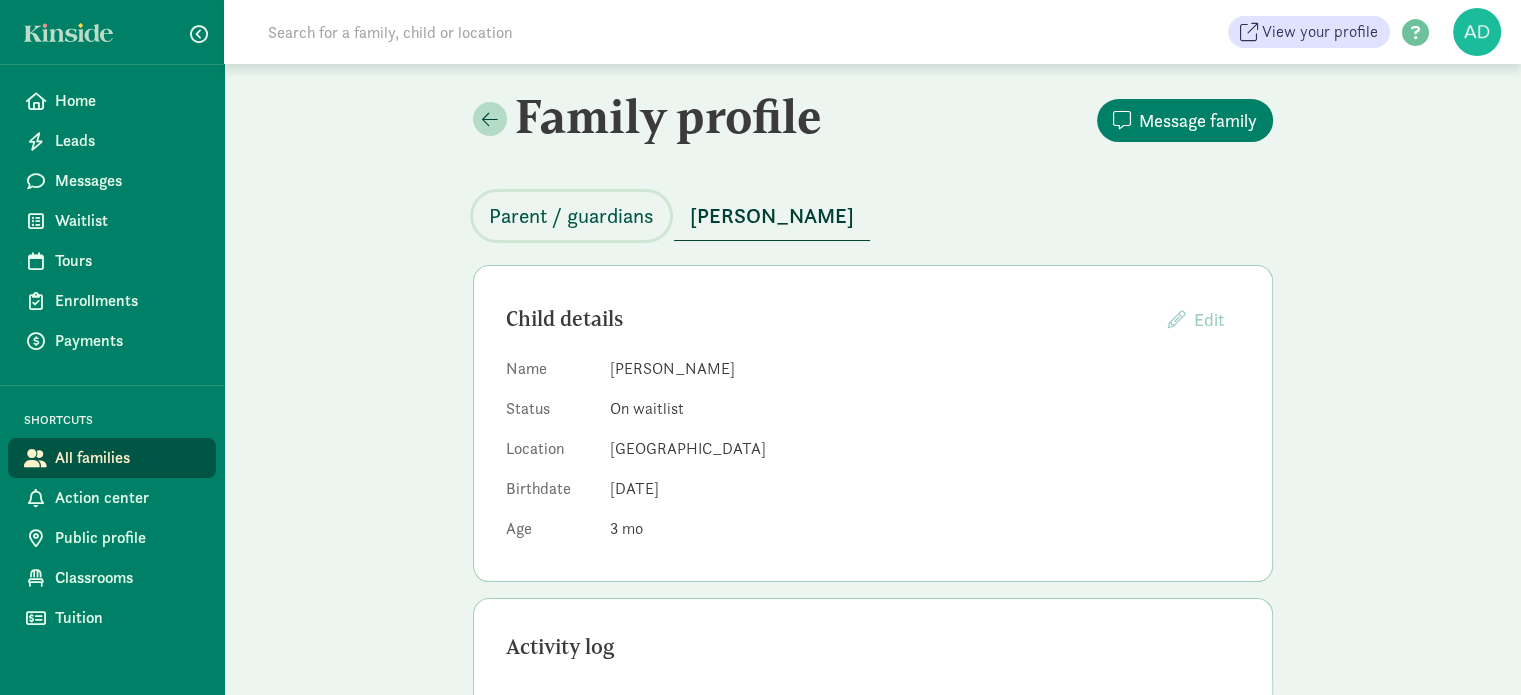 click on "Parent / guardians" at bounding box center [571, 216] 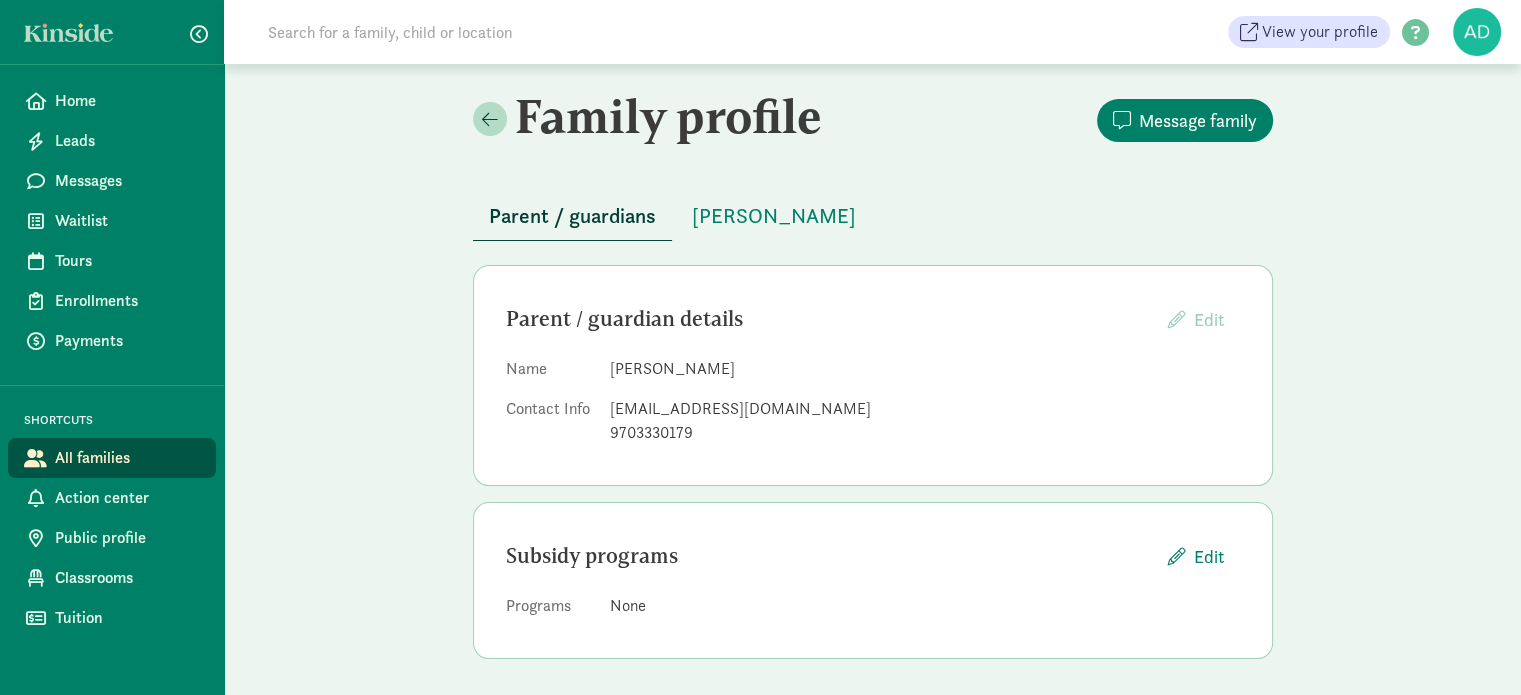 click on "Family profile
Message family
Parent / guardians
Tylo Spangler    Parent / guardian details
Edit
Providers cannot edit parents who have created a Kinside account       Name   Conway Spangler   Contact Info   cspangle2.5gt@gmail.com   9703330179               Subsidy programs
Edit
Programs   None" 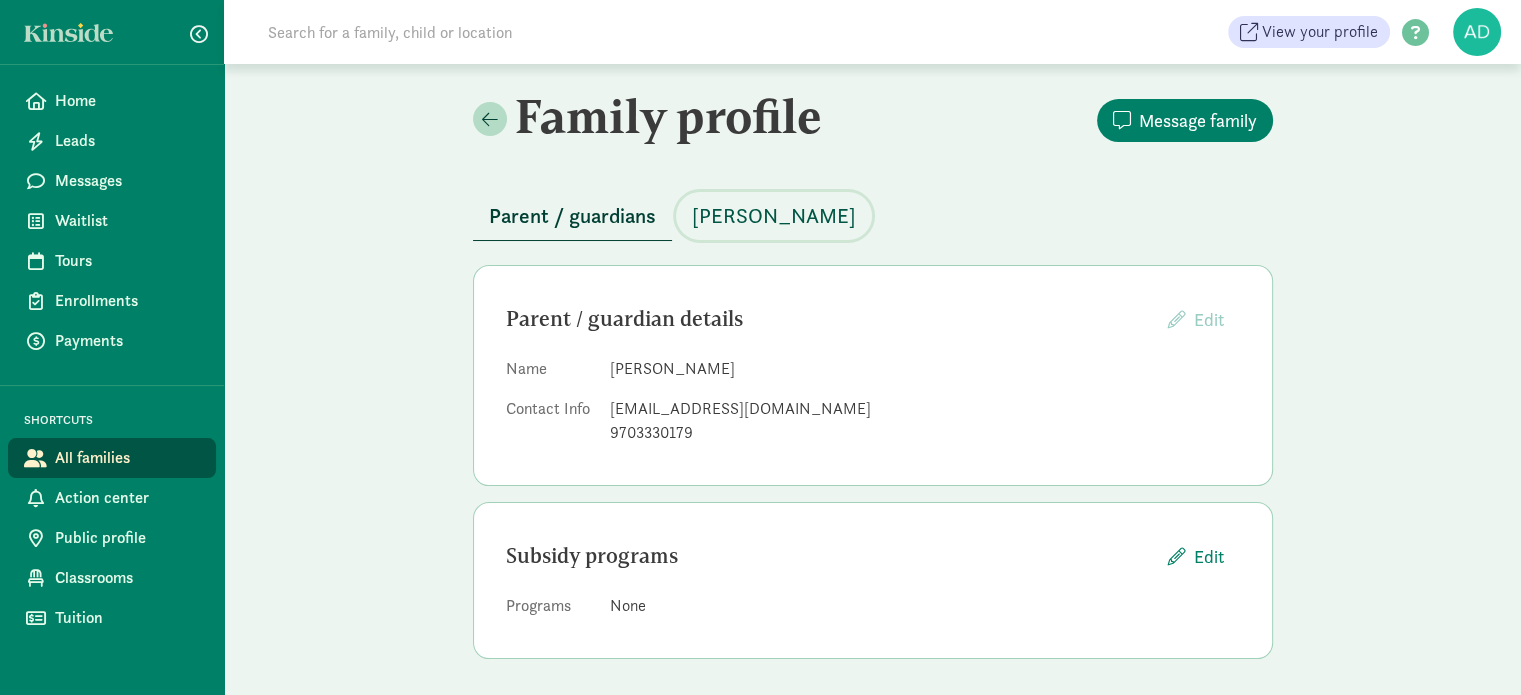 click on "[PERSON_NAME]" at bounding box center (774, 216) 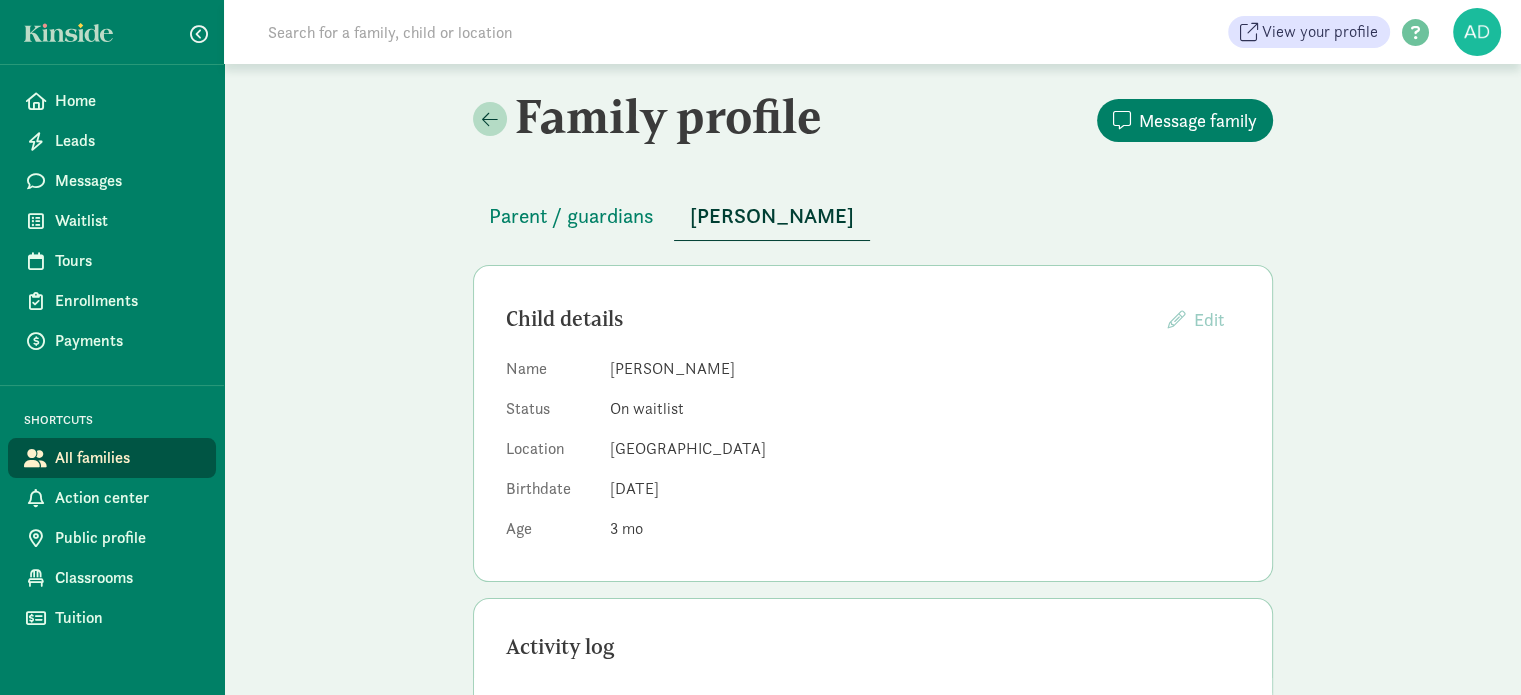 click on "Family profile
Message family
Parent / guardians
Tylo Spangler    Child details
Edit
Providers cannot edit children whose parents have created a Kinside account       Name   Tylo Spangler    Status   On waitlist   Location   Timberline Learning Center   Birthdate   Mar 18, 2025   Age   3         Activity log           Event   Date         Event   Child added to waitlist Date   Sep 18, 2024 • 10:09 pm       Waitlists           Location   Age Group   Pref. start date   Status   Pref. Schedule   Notes         Location   Timberline Lear... Age Group   Early Infant Pref. start date   Jun 9, 2025 Status   Active Pref. Schedule   3 days Full Time, 4 days Full Time Notes   None" 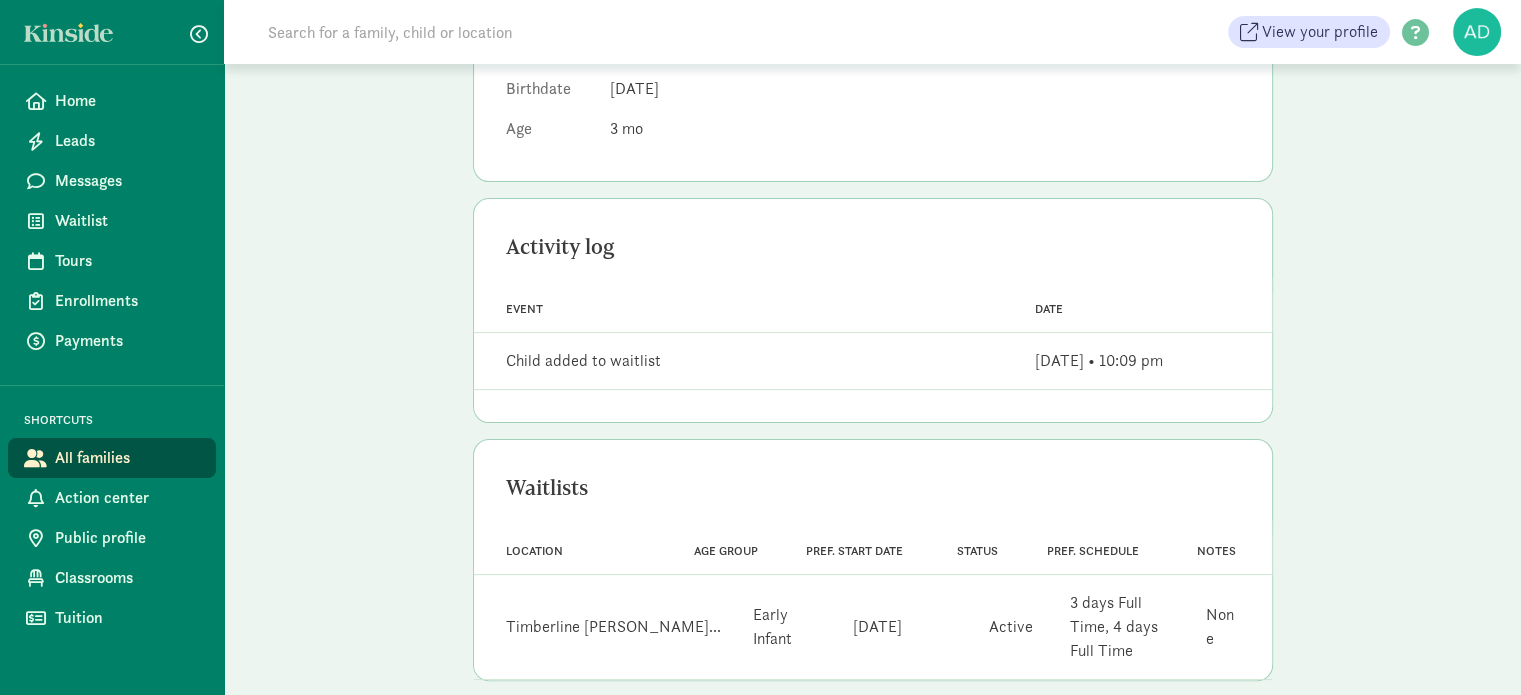 scroll, scrollTop: 0, scrollLeft: 0, axis: both 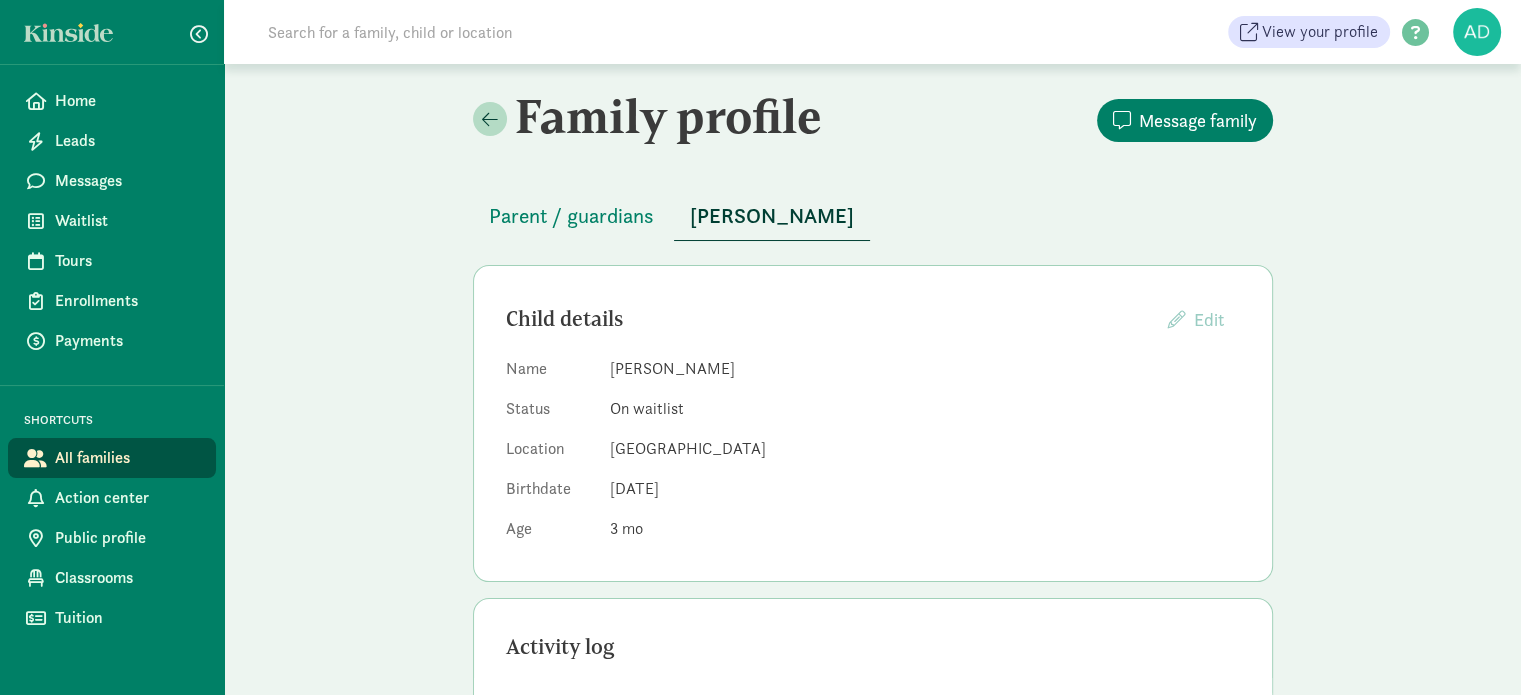 click on "Family profile
Message family
Parent / guardians
Tylo Spangler    Child details
Edit
Providers cannot edit children whose parents have created a Kinside account       Name   Tylo Spangler    Status   On waitlist   Location   Timberline Learning Center   Birthdate   Mar 18, 2025   Age   3         Activity log           Event   Date         Event   Child added to waitlist Date   Sep 18, 2024 • 10:09 pm       Waitlists           Location   Age Group   Pref. start date   Status   Pref. Schedule   Notes         Location   Timberline Lear... Age Group   Early Infant Pref. start date   Jun 9, 2025 Status   Active Pref. Schedule   3 days Full Time, 4 days Full Time Notes   None" 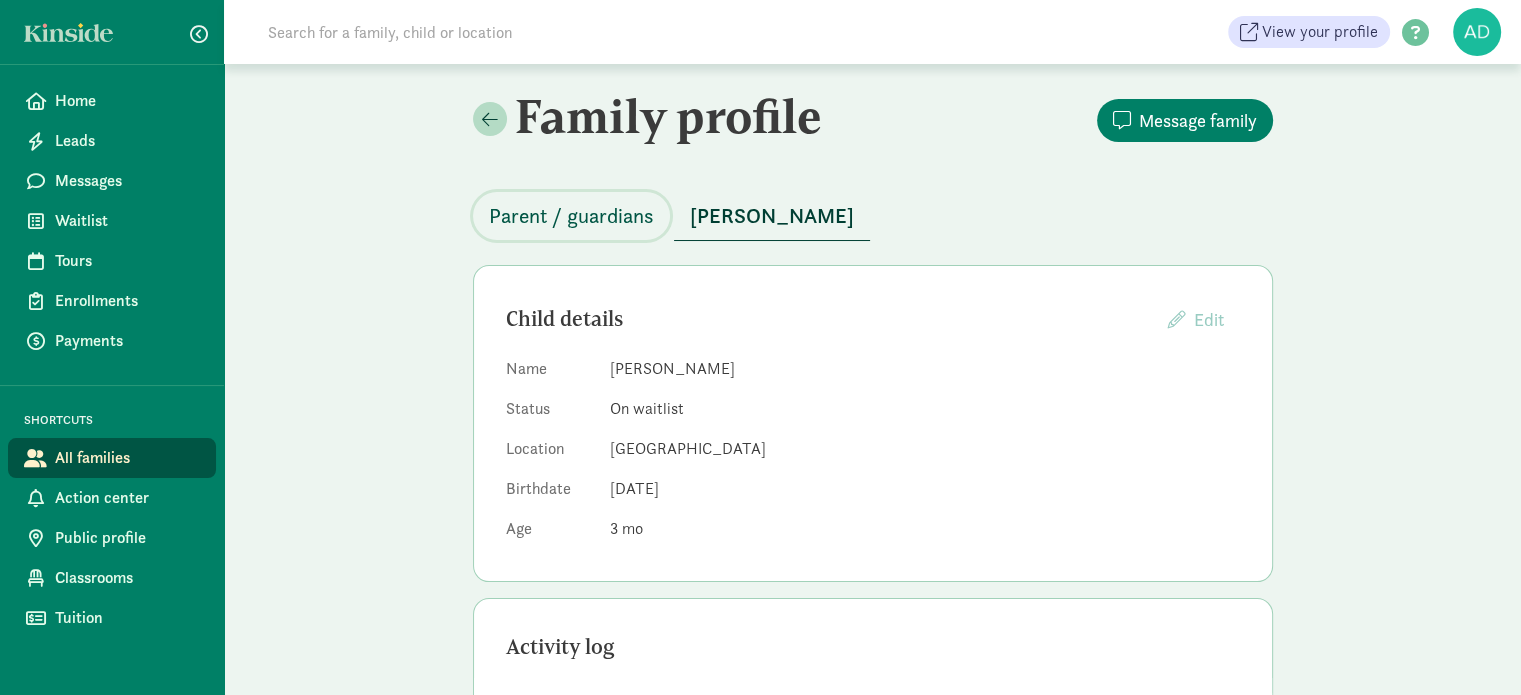 click on "Parent / guardians" at bounding box center (571, 216) 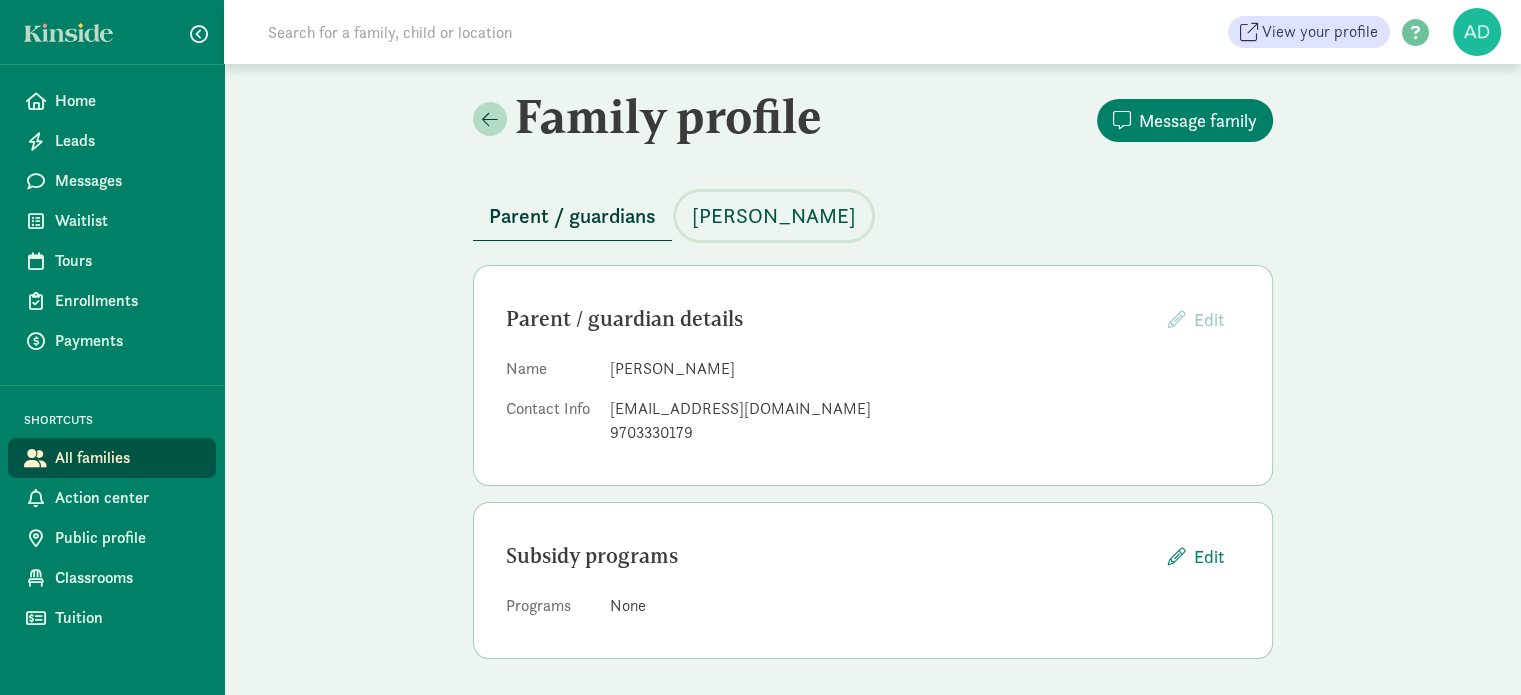 click on "[PERSON_NAME]" at bounding box center (774, 216) 